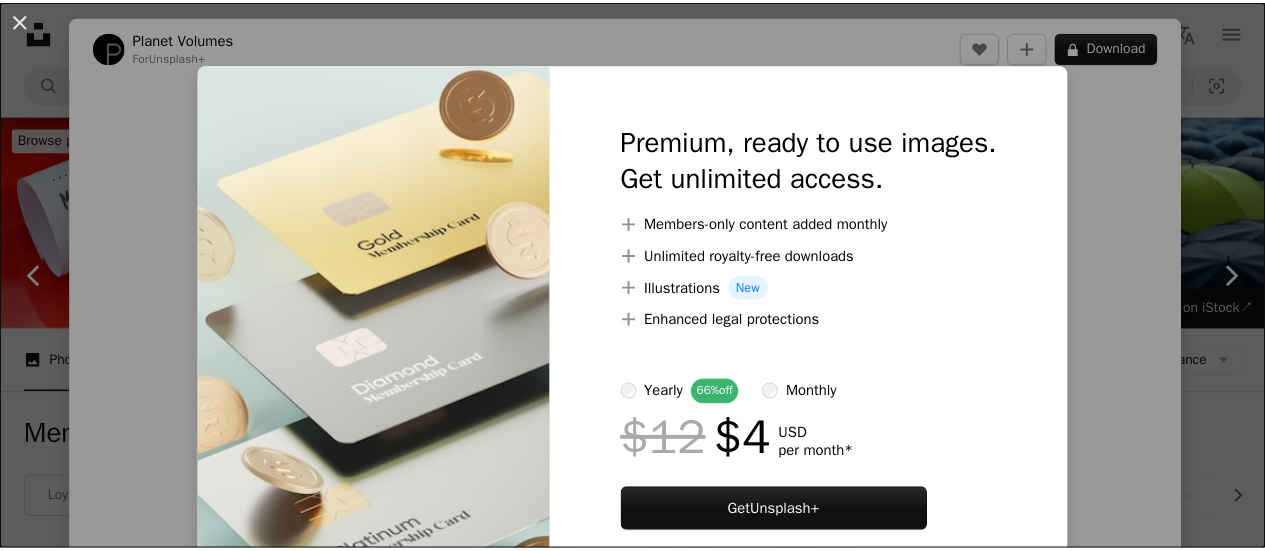 scroll, scrollTop: 2300, scrollLeft: 0, axis: vertical 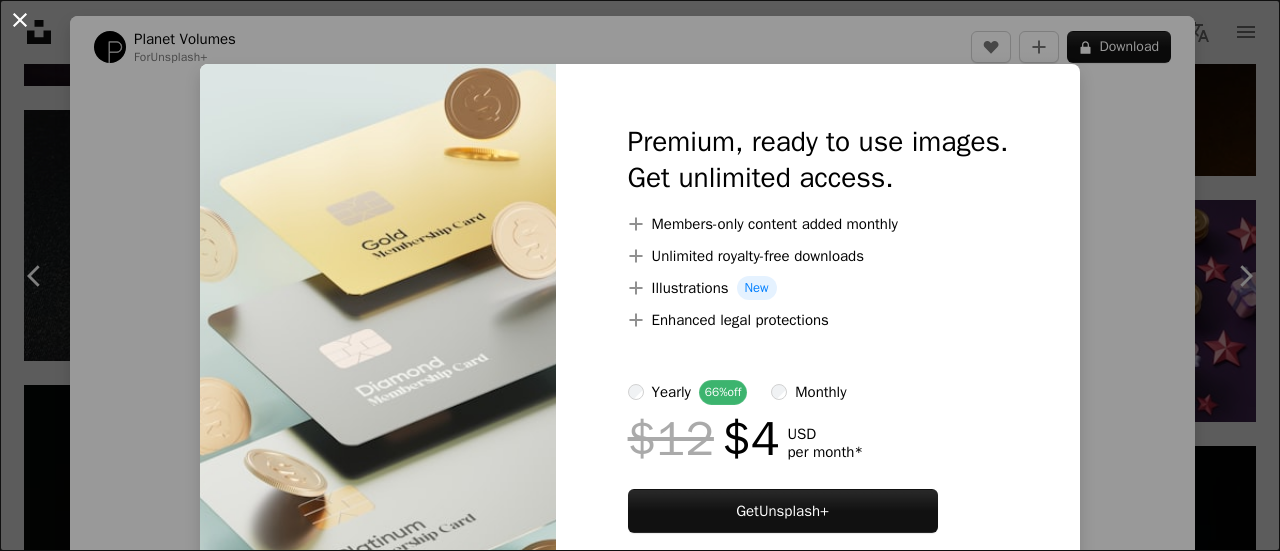 click on "An X shape" at bounding box center [20, 20] 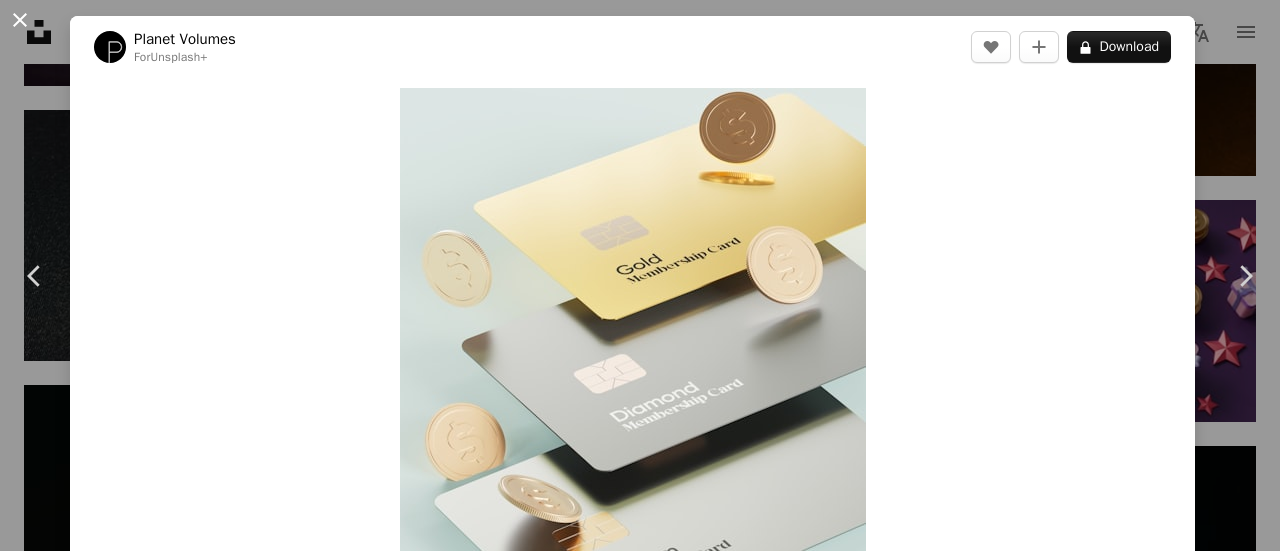 click on "An X shape" at bounding box center (20, 20) 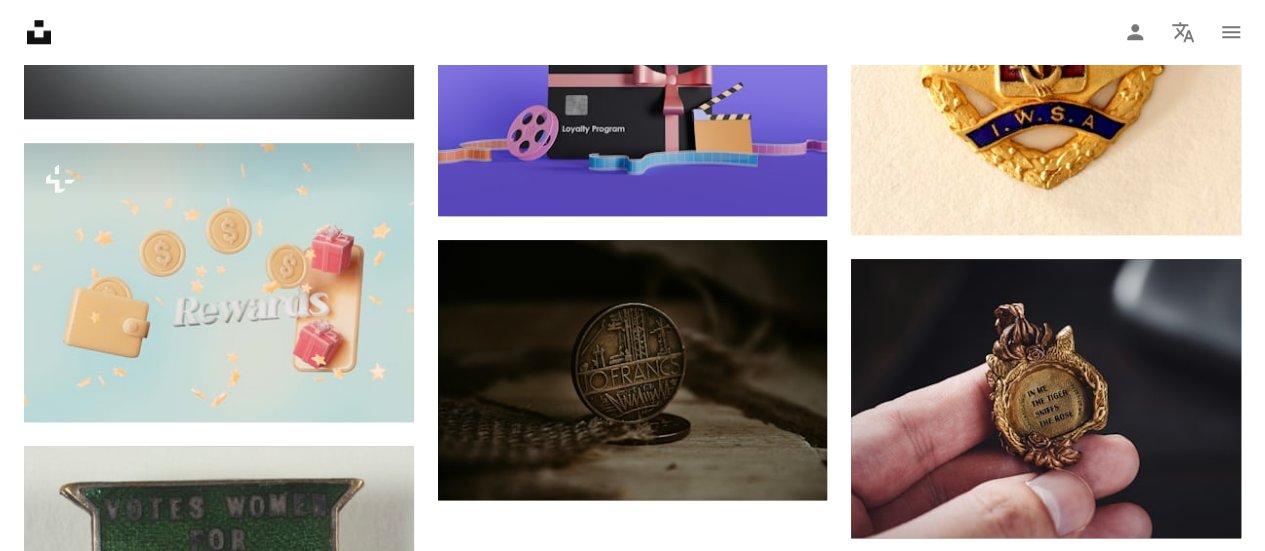scroll, scrollTop: 4800, scrollLeft: 0, axis: vertical 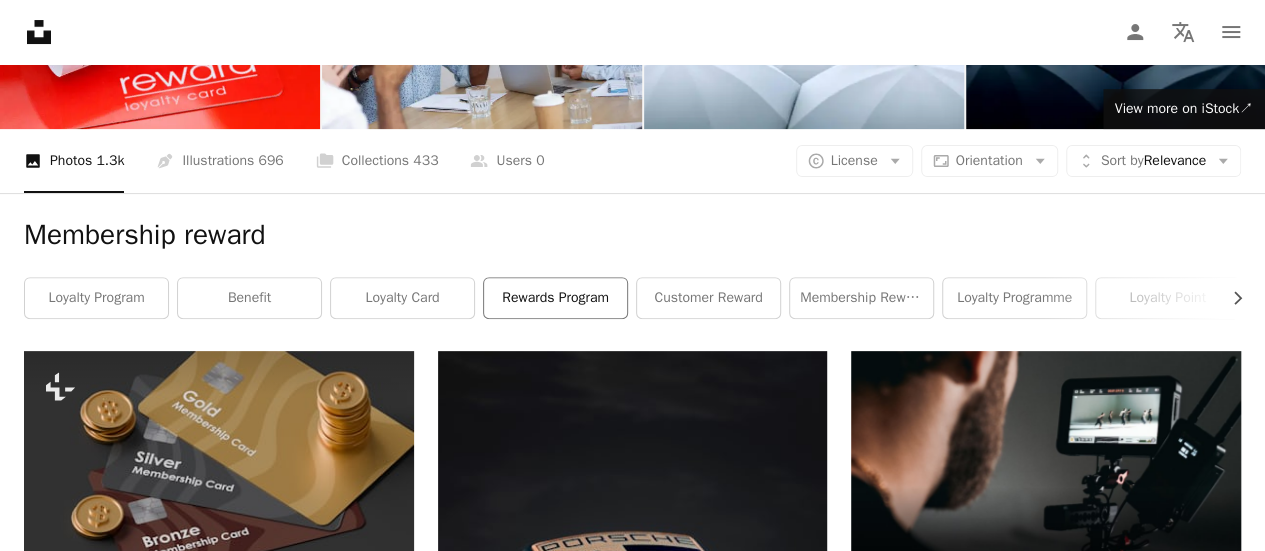 click on "rewards program" at bounding box center (555, 298) 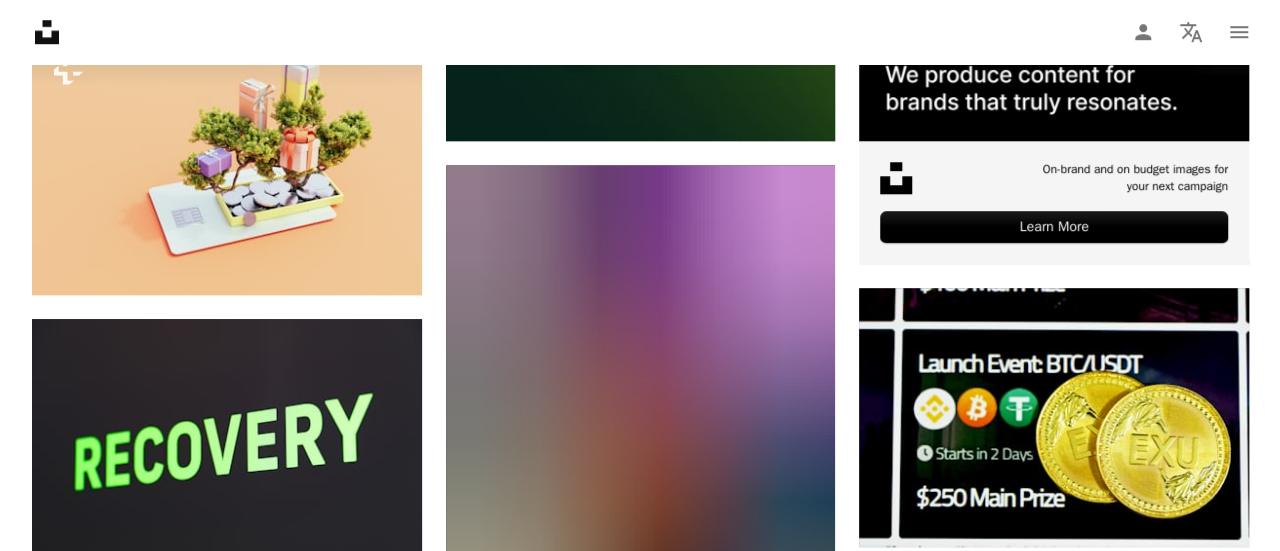 scroll, scrollTop: 300, scrollLeft: 0, axis: vertical 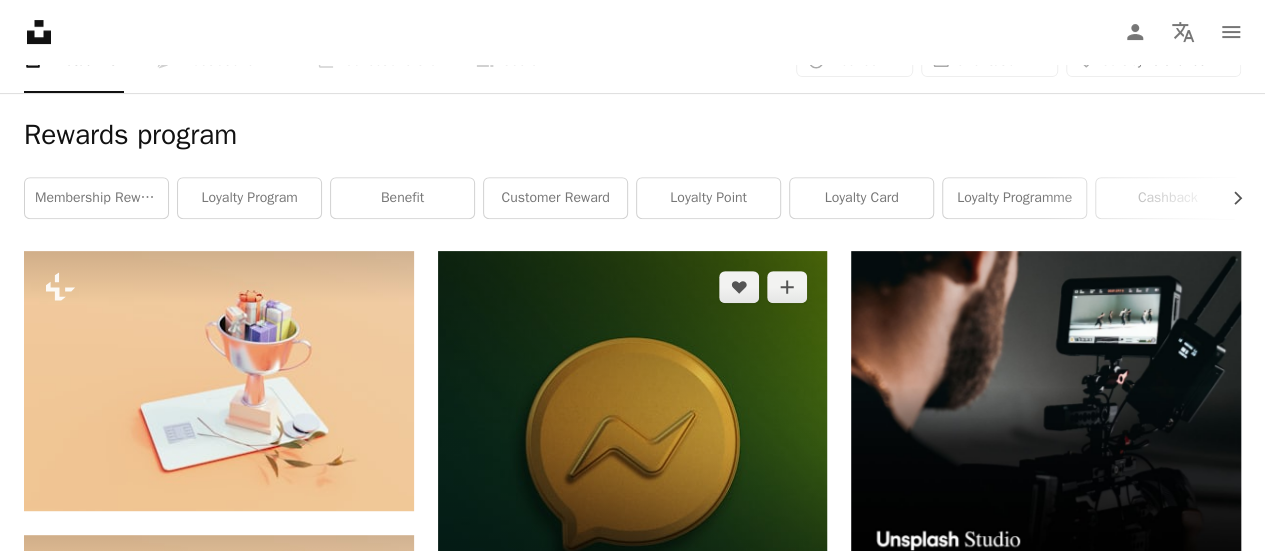 click at bounding box center (633, 446) 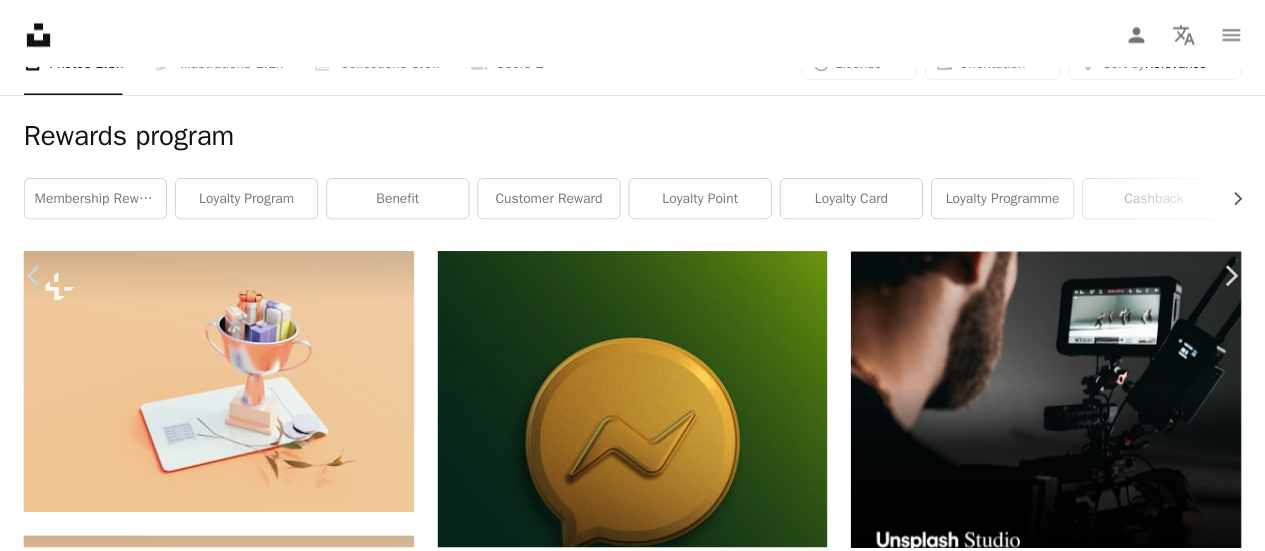 scroll, scrollTop: 1900, scrollLeft: 0, axis: vertical 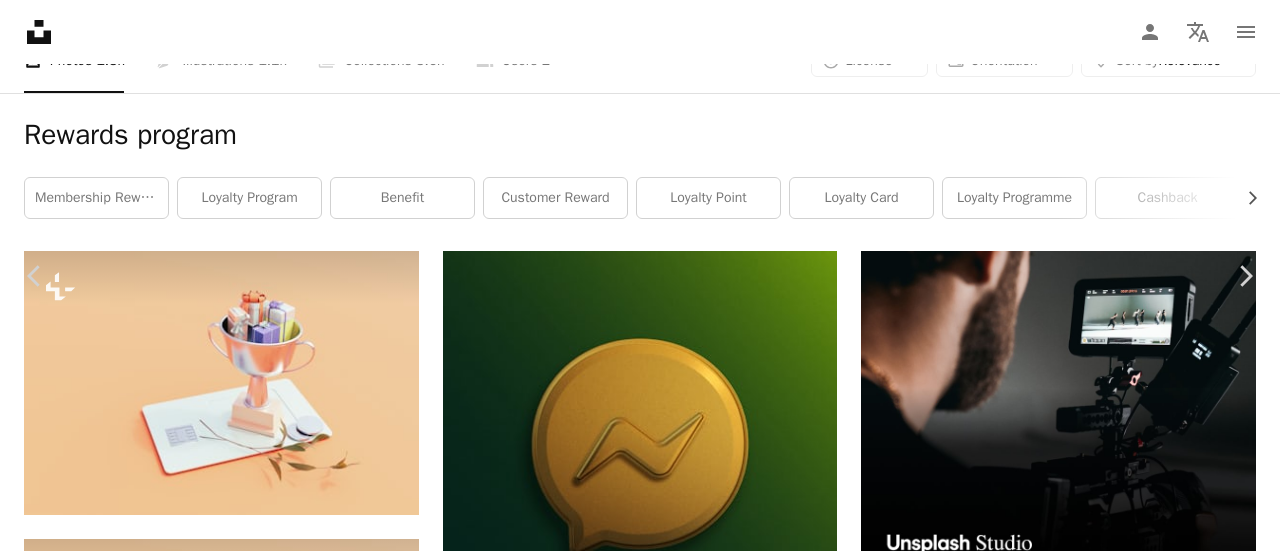 click on "An X shape" at bounding box center (20, 20) 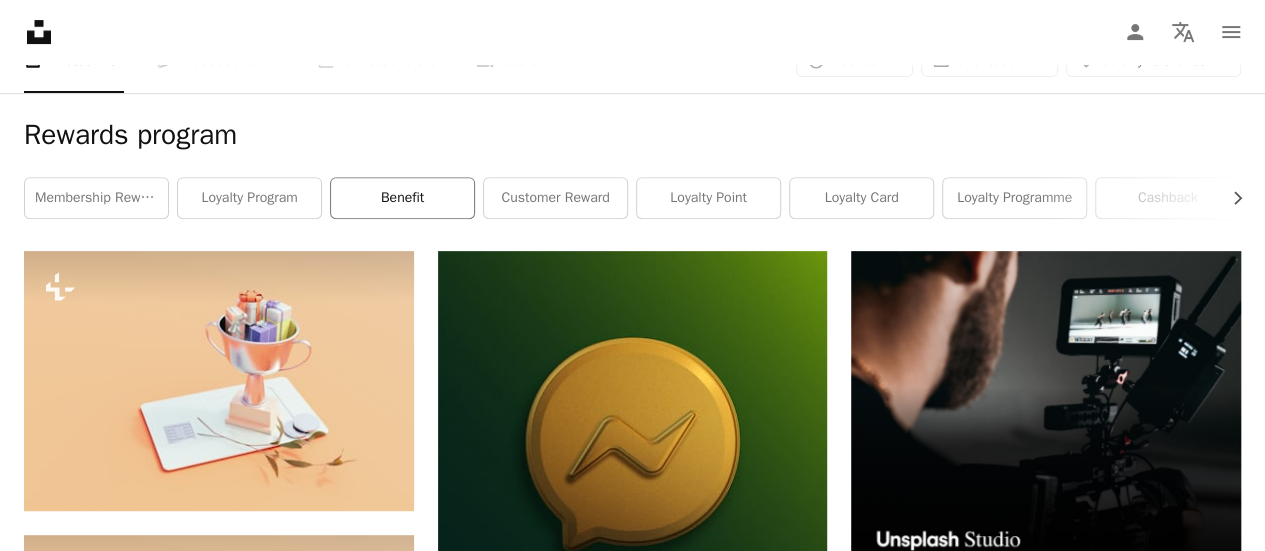 click on "benefit" at bounding box center (402, 198) 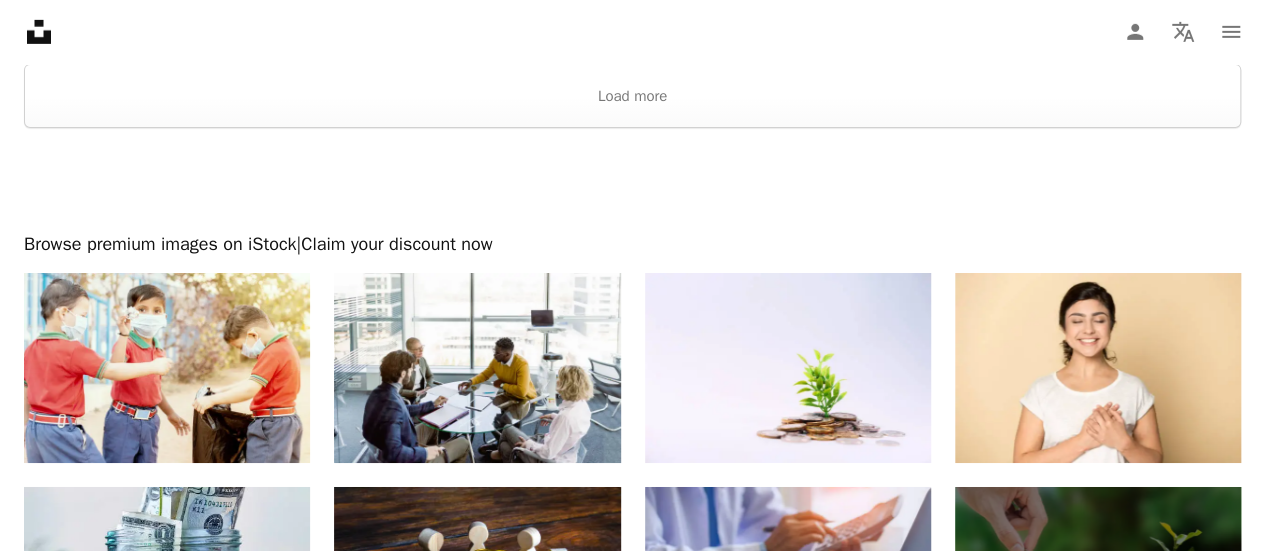 scroll, scrollTop: 3400, scrollLeft: 0, axis: vertical 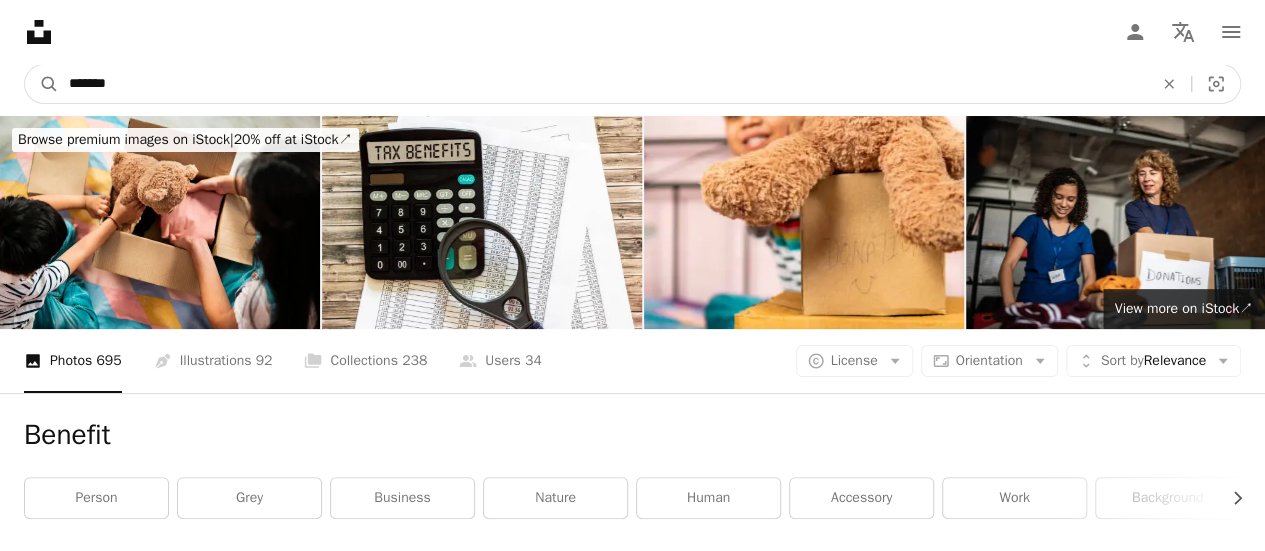 drag, startPoint x: 219, startPoint y: 91, endPoint x: 0, endPoint y: 88, distance: 219.02055 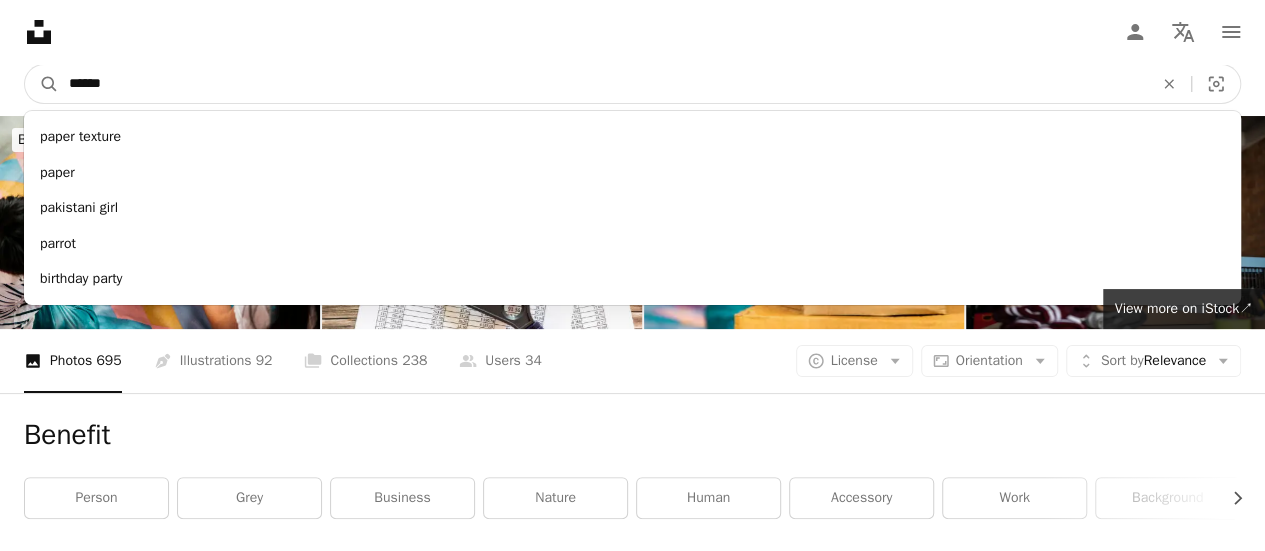 type on "*******" 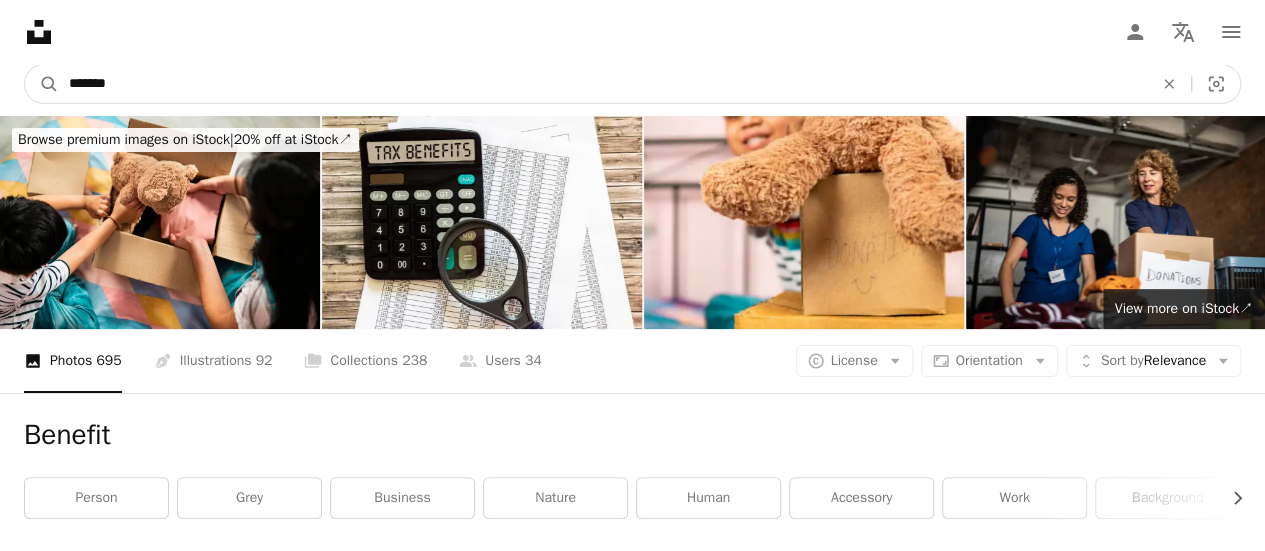 click on "A magnifying glass" at bounding box center (42, 84) 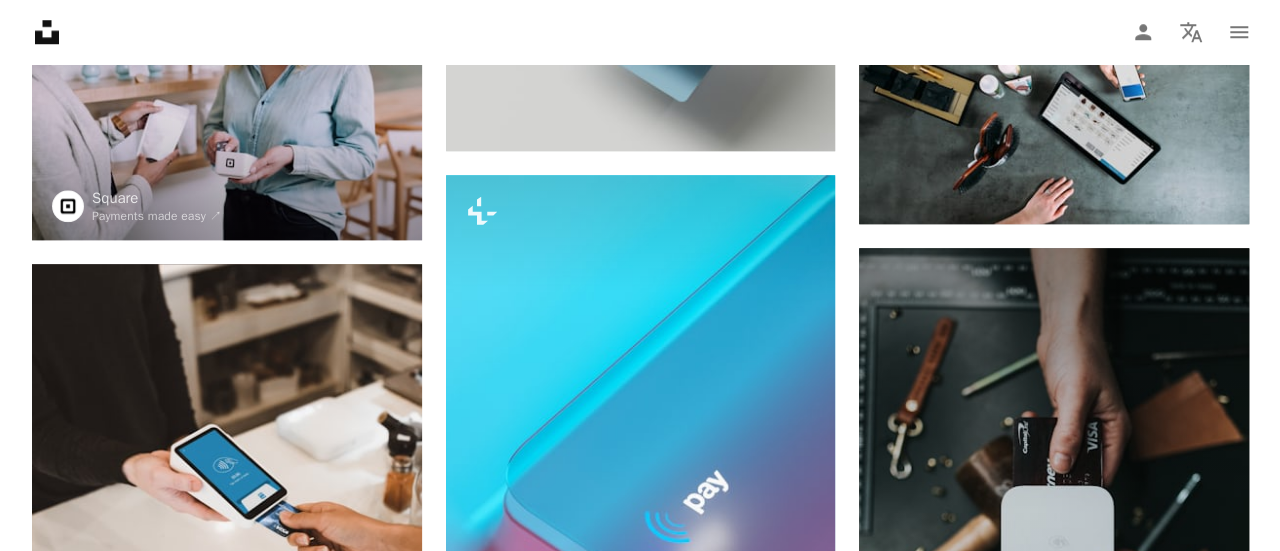 scroll, scrollTop: 700, scrollLeft: 0, axis: vertical 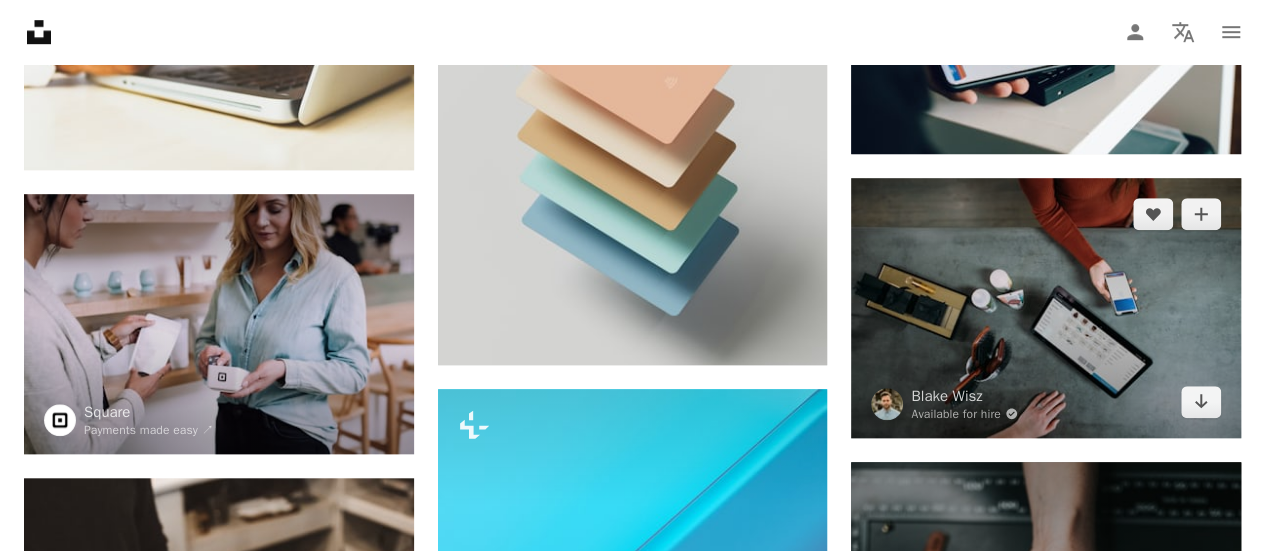 click at bounding box center (1046, 308) 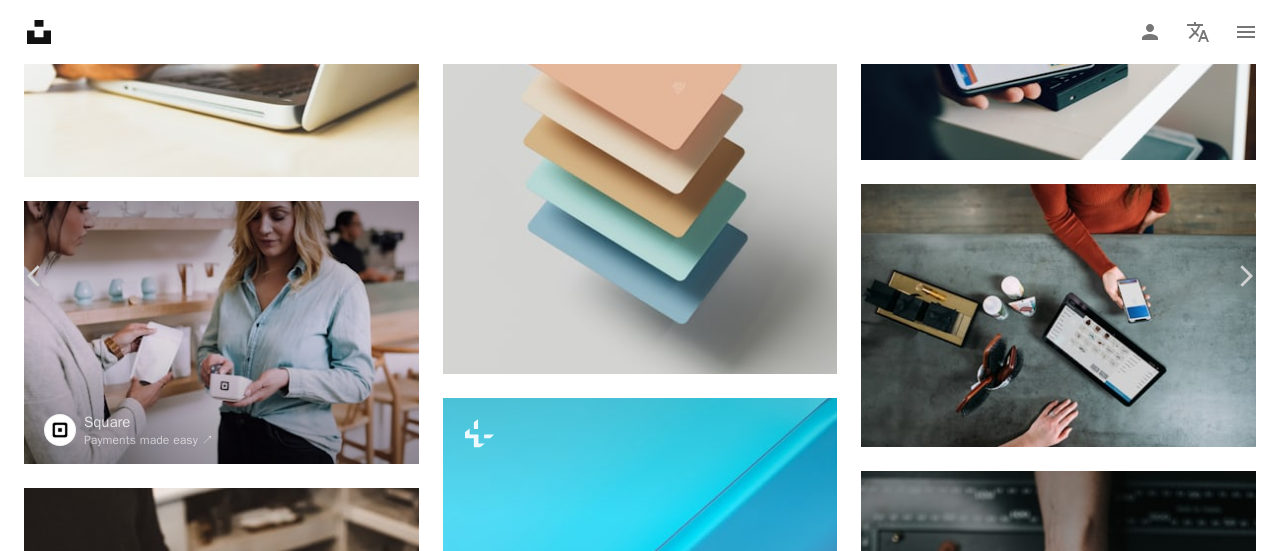 scroll, scrollTop: 8681, scrollLeft: 0, axis: vertical 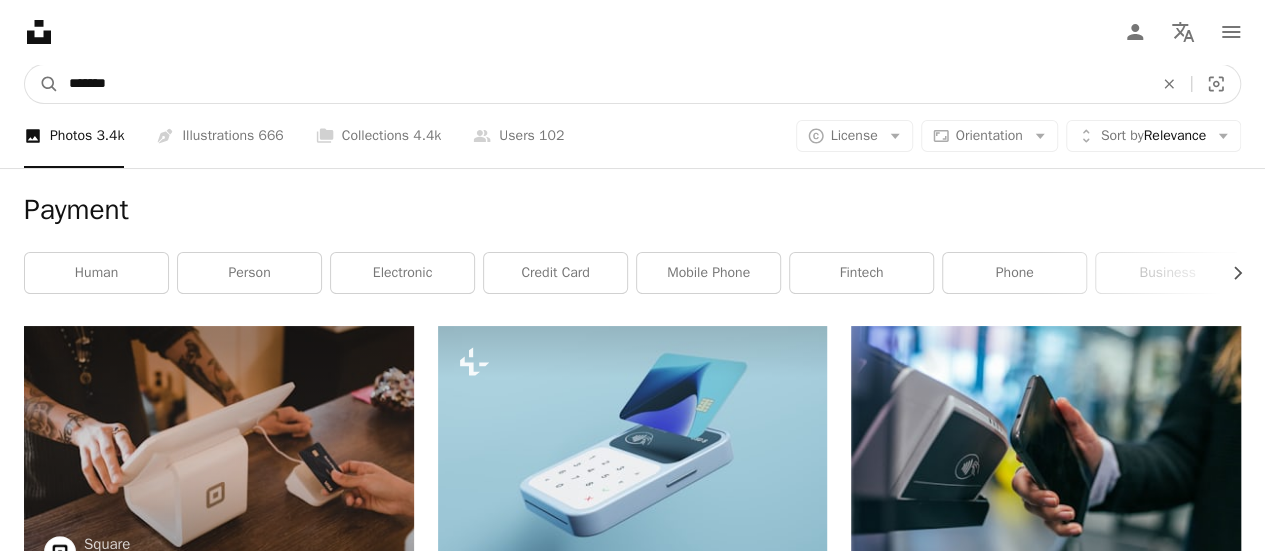 drag, startPoint x: 0, startPoint y: 97, endPoint x: 0, endPoint y: 121, distance: 24 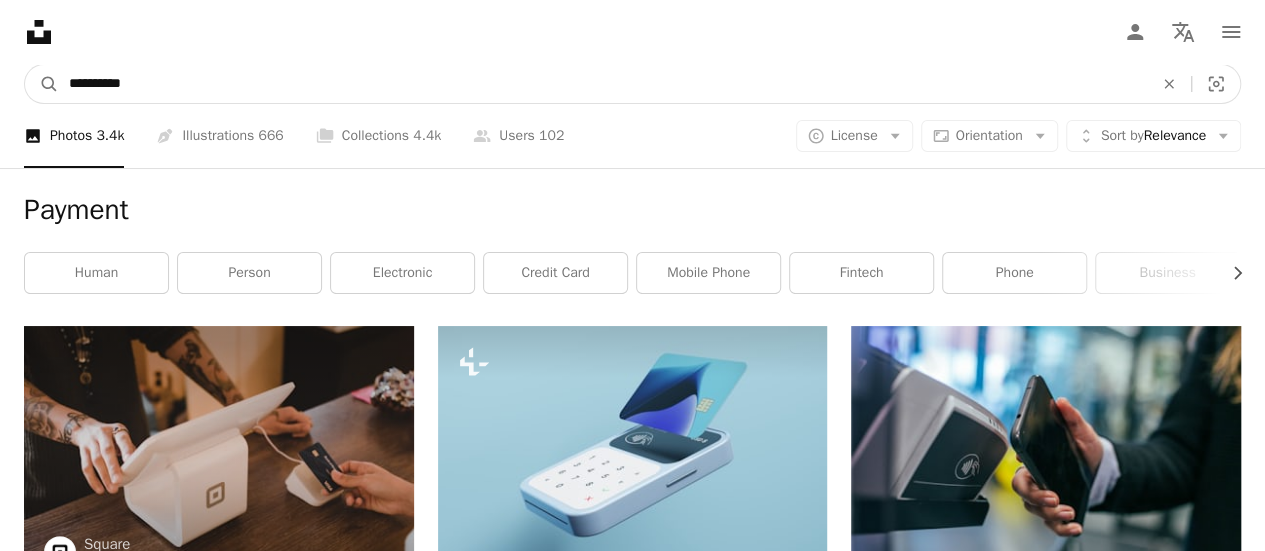 type on "**********" 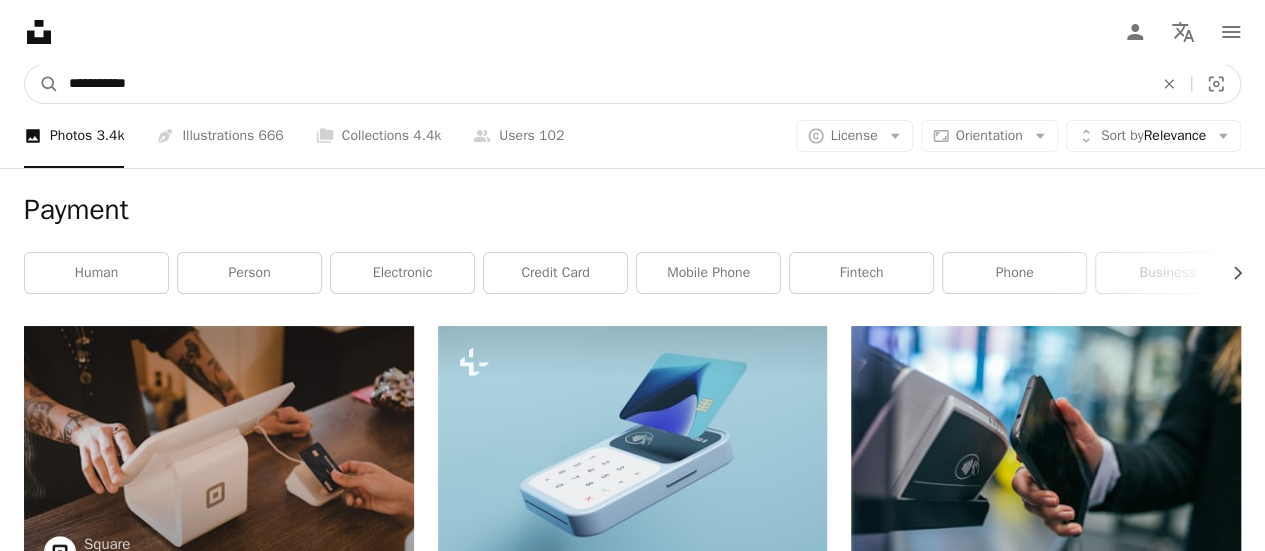 click on "A magnifying glass" at bounding box center (42, 84) 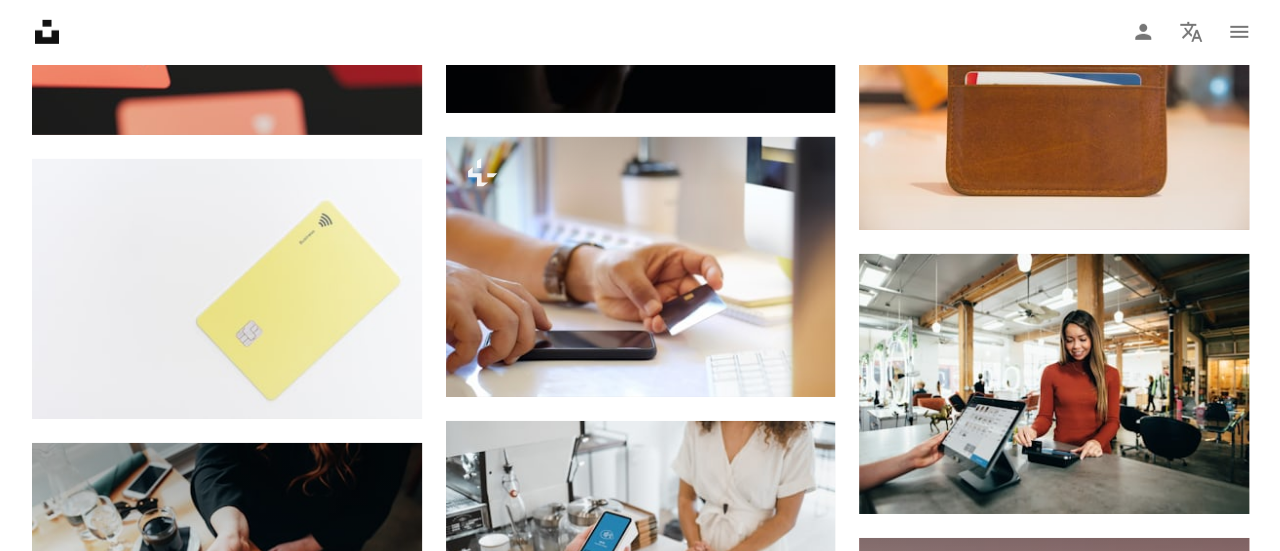 scroll, scrollTop: 3300, scrollLeft: 0, axis: vertical 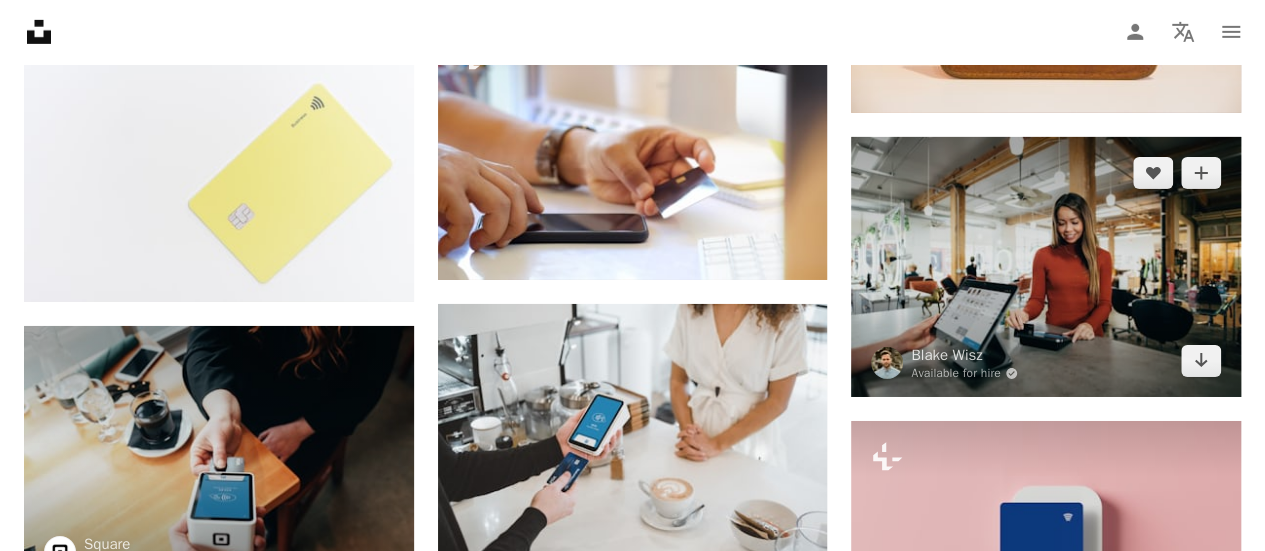 click at bounding box center (1046, 267) 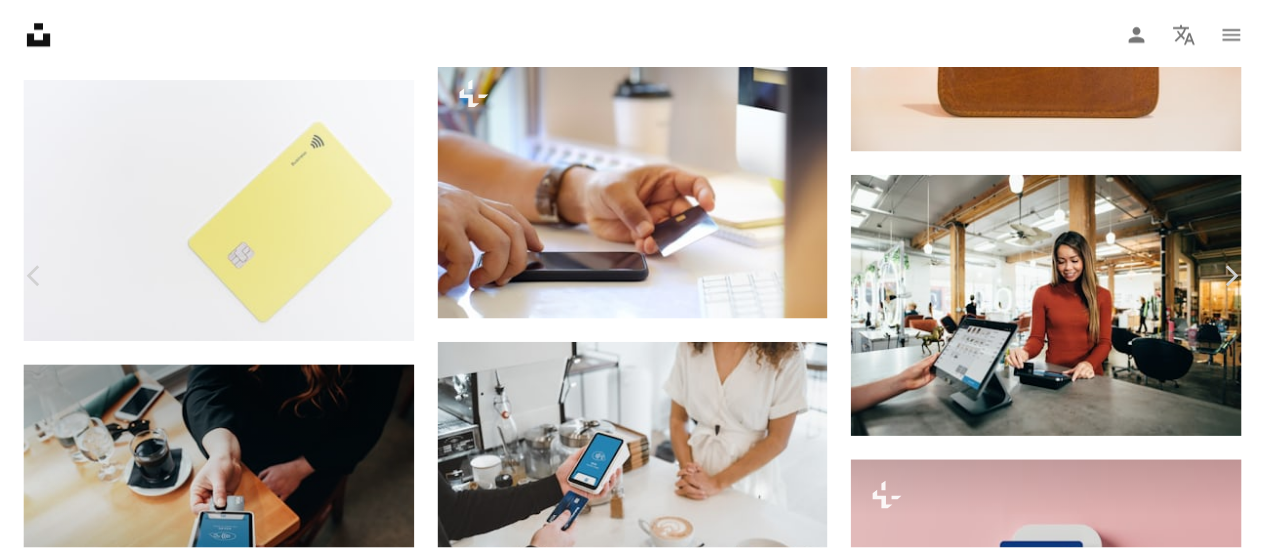 scroll, scrollTop: 200, scrollLeft: 0, axis: vertical 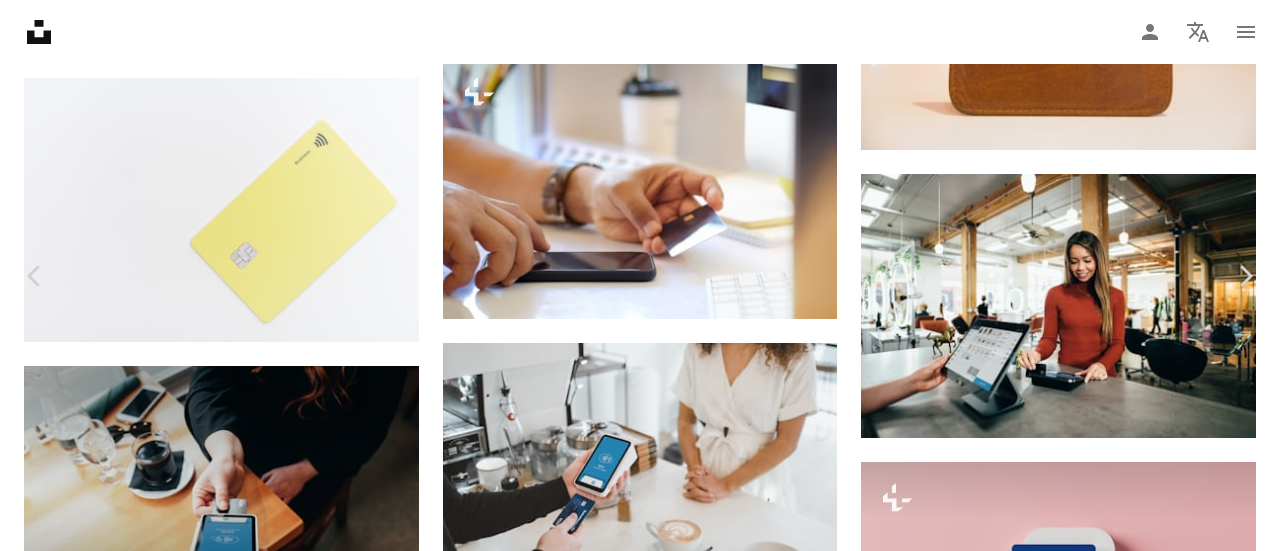 click on "Chevron down" 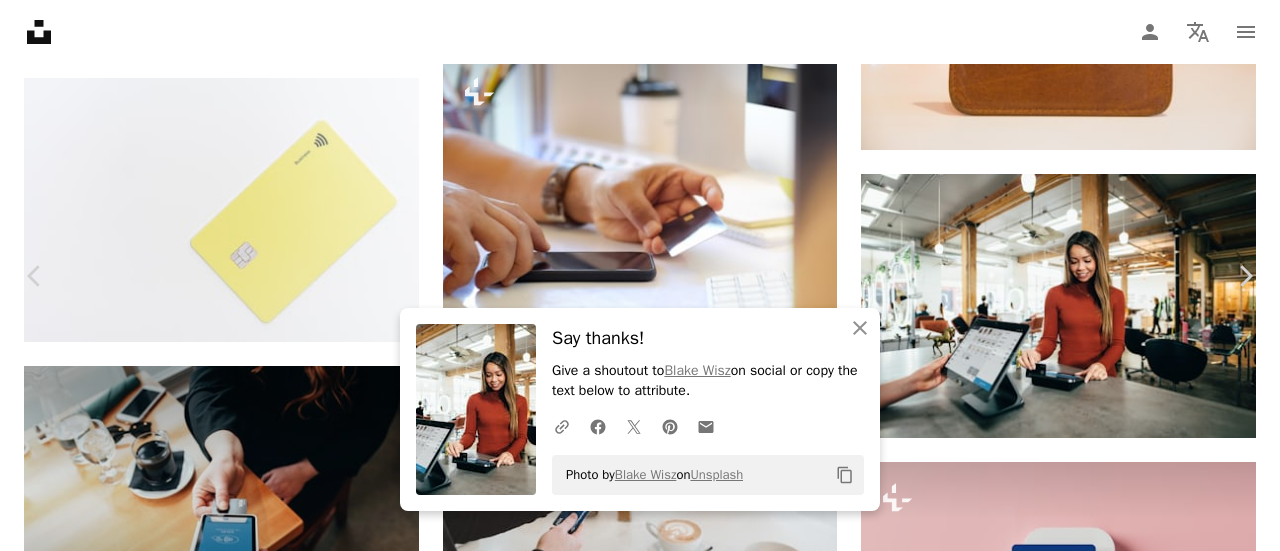 click on "An X shape" at bounding box center [20, 20] 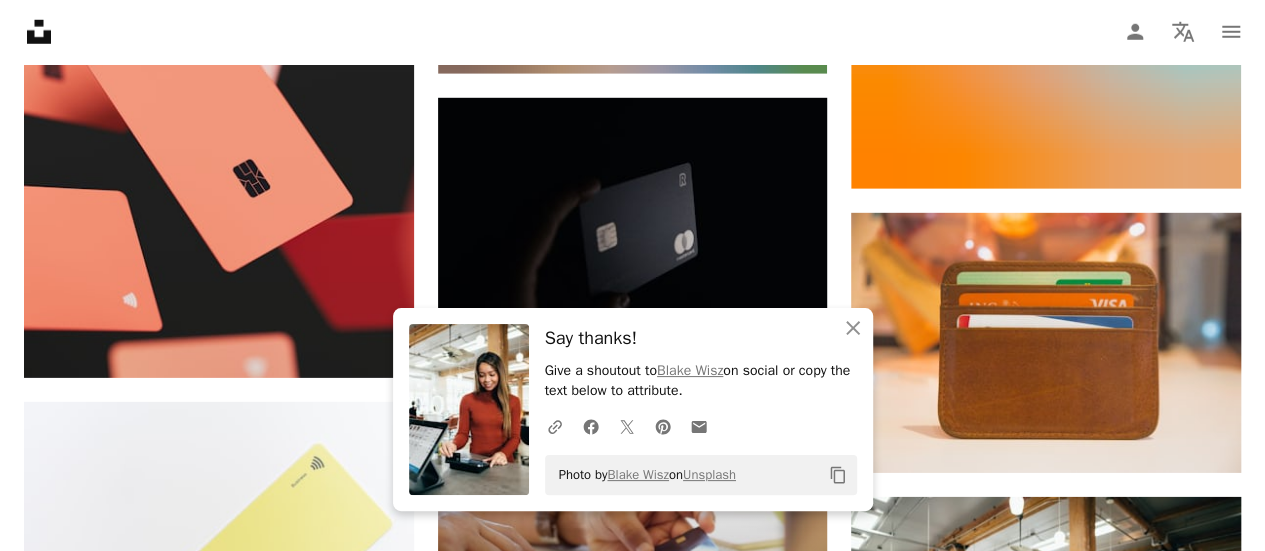 scroll, scrollTop: 2800, scrollLeft: 0, axis: vertical 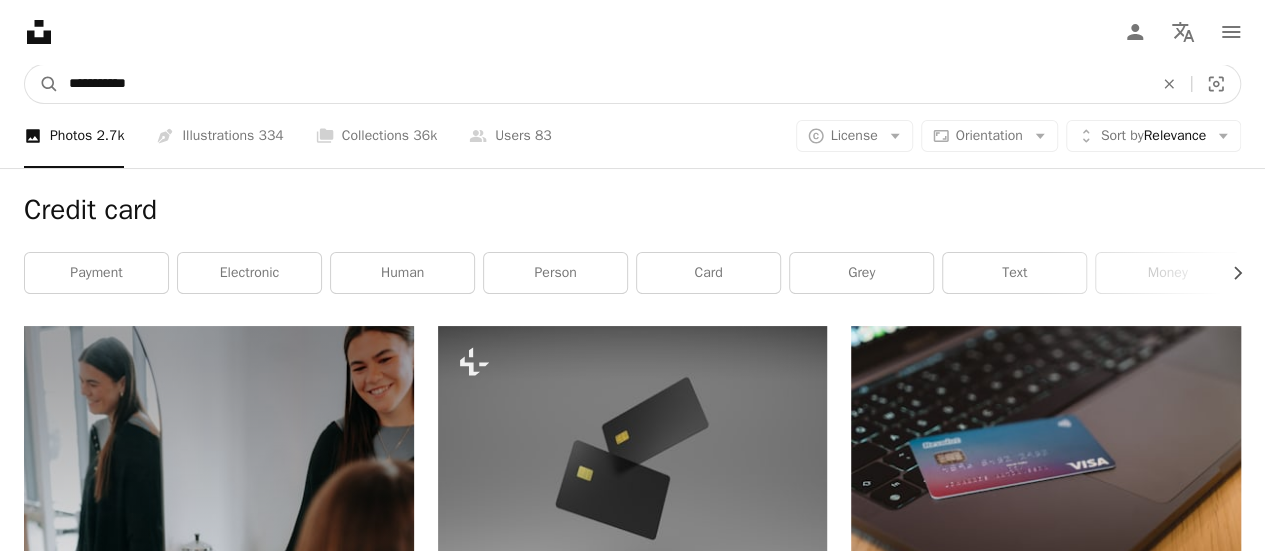 drag, startPoint x: 223, startPoint y: 96, endPoint x: 67, endPoint y: 97, distance: 156.0032 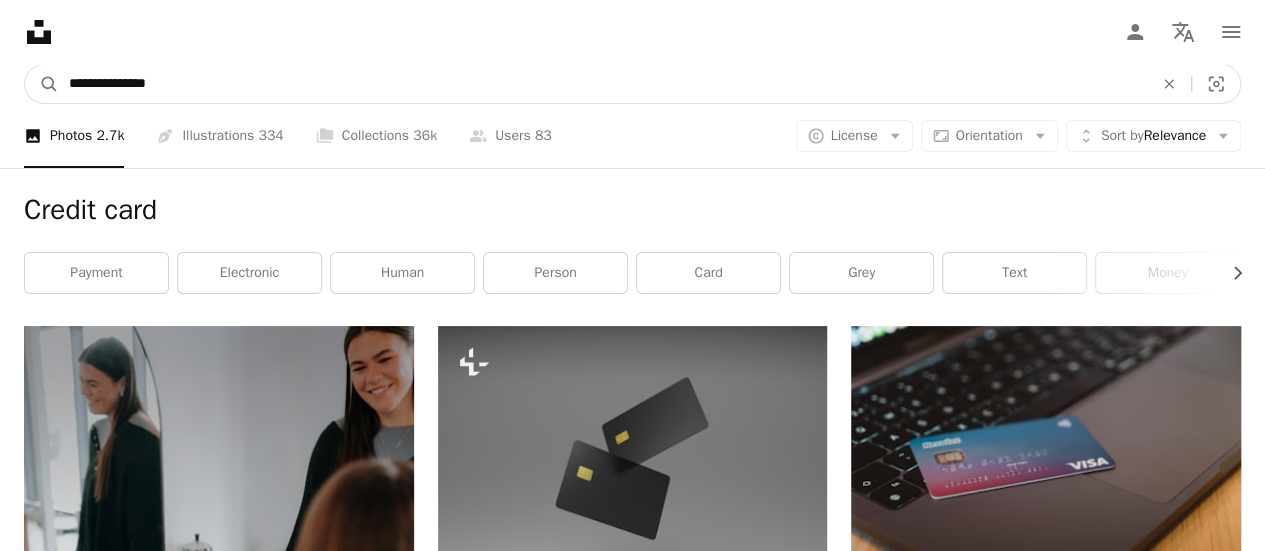 type on "**********" 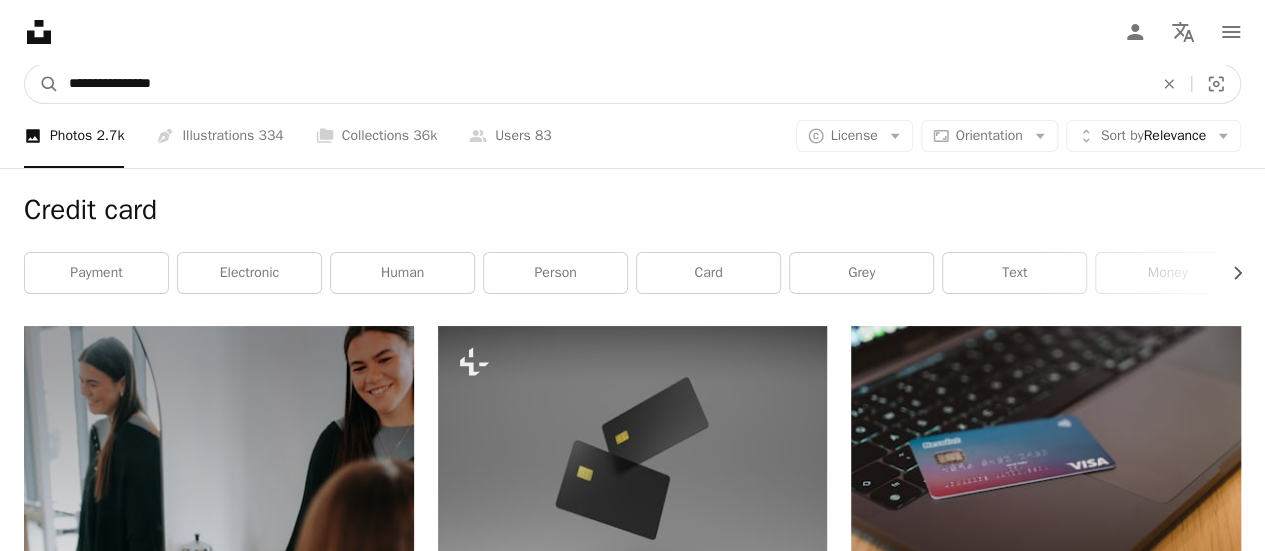click on "A magnifying glass" at bounding box center [42, 84] 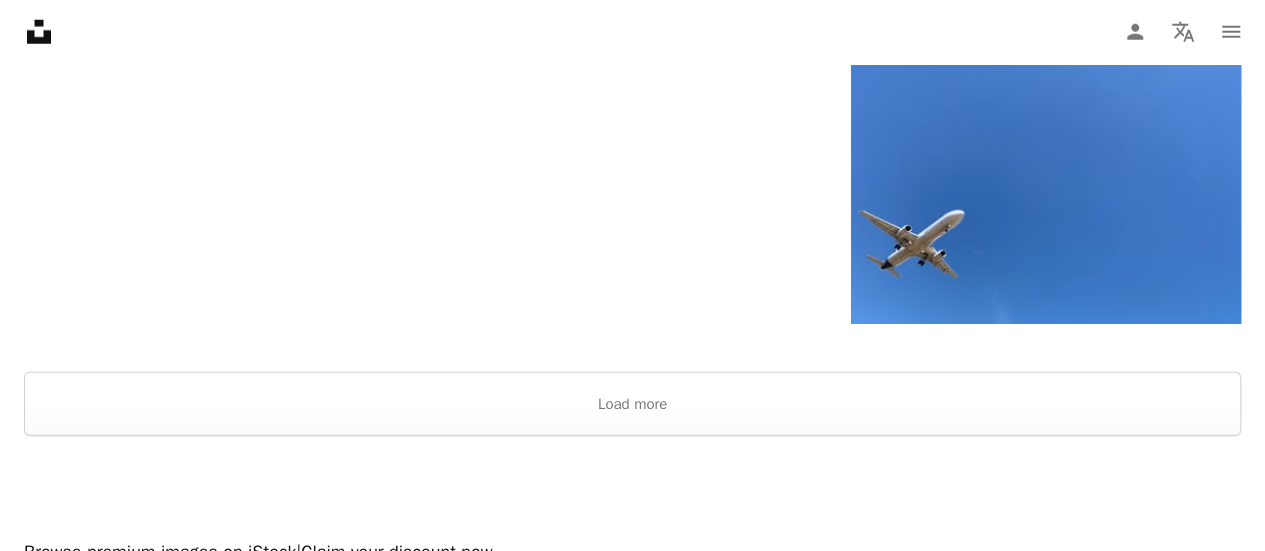 scroll, scrollTop: 3100, scrollLeft: 0, axis: vertical 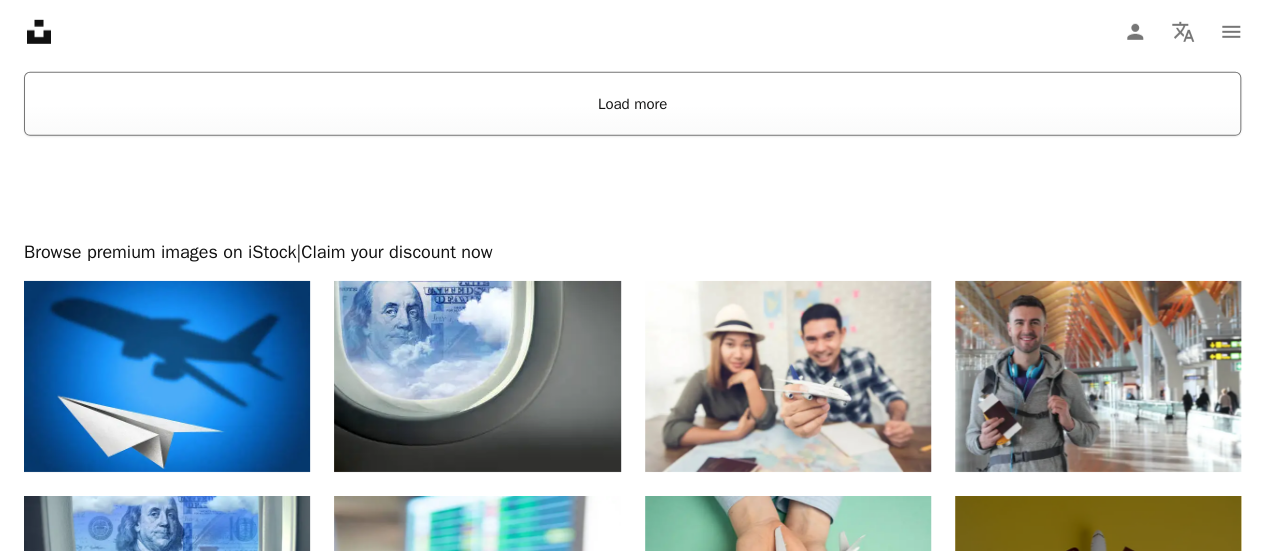click on "Load more" at bounding box center [632, 104] 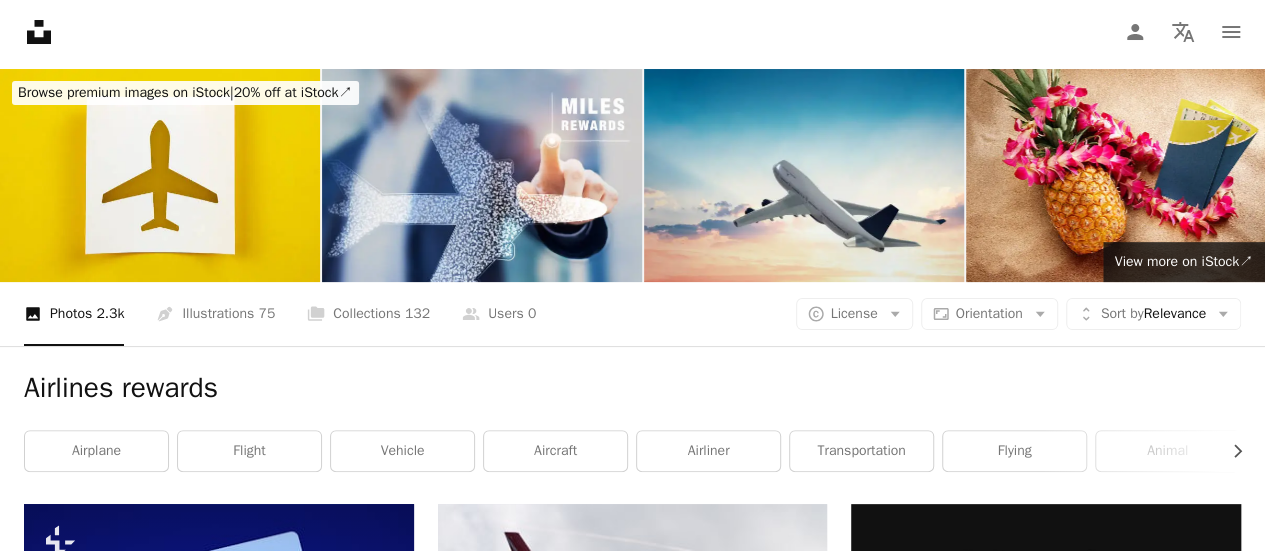 scroll, scrollTop: 0, scrollLeft: 0, axis: both 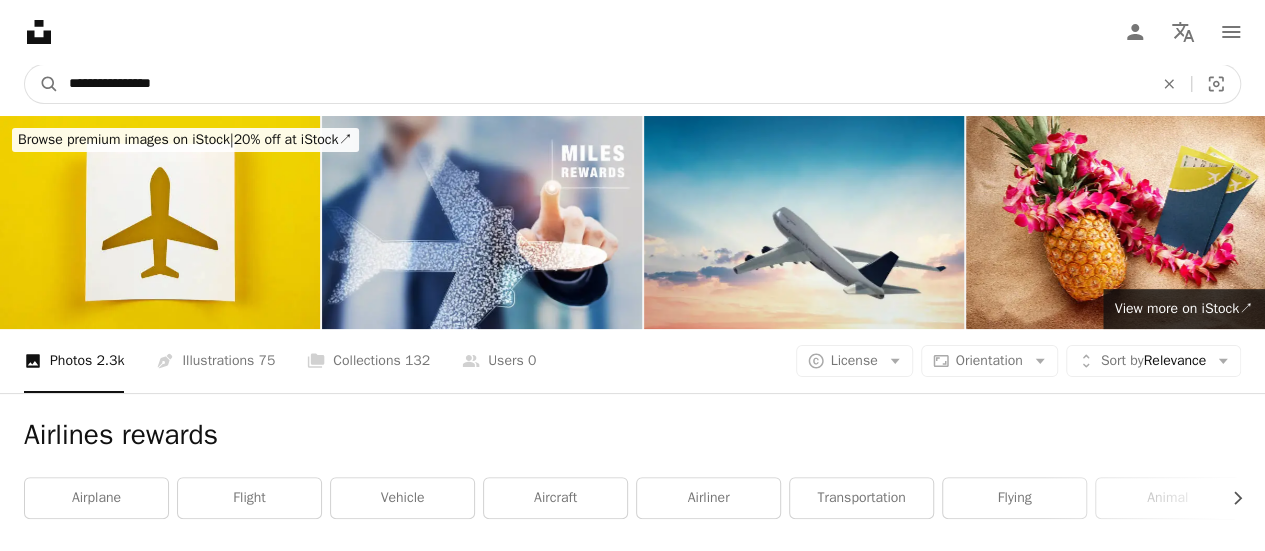 drag, startPoint x: 120, startPoint y: 89, endPoint x: 312, endPoint y: 75, distance: 192.50974 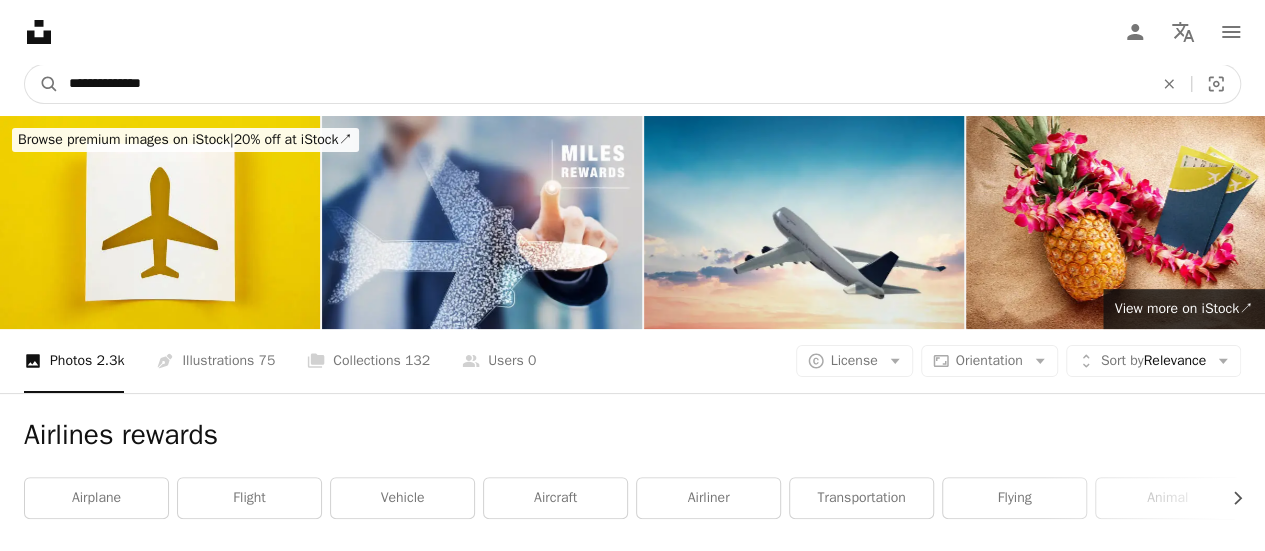 type on "**********" 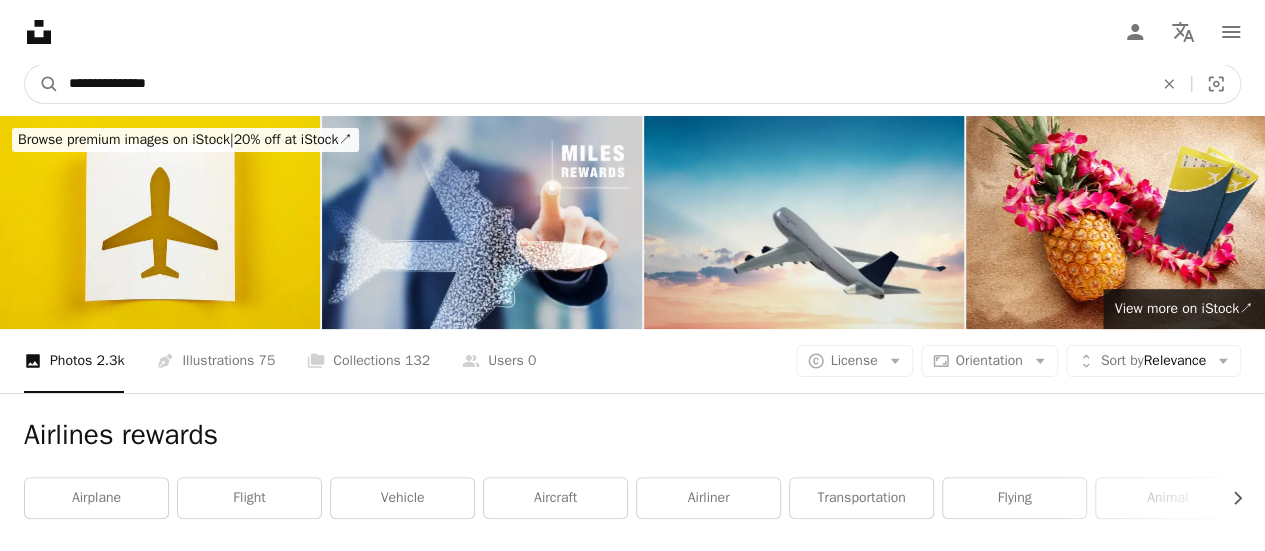 click on "A magnifying glass" at bounding box center (42, 84) 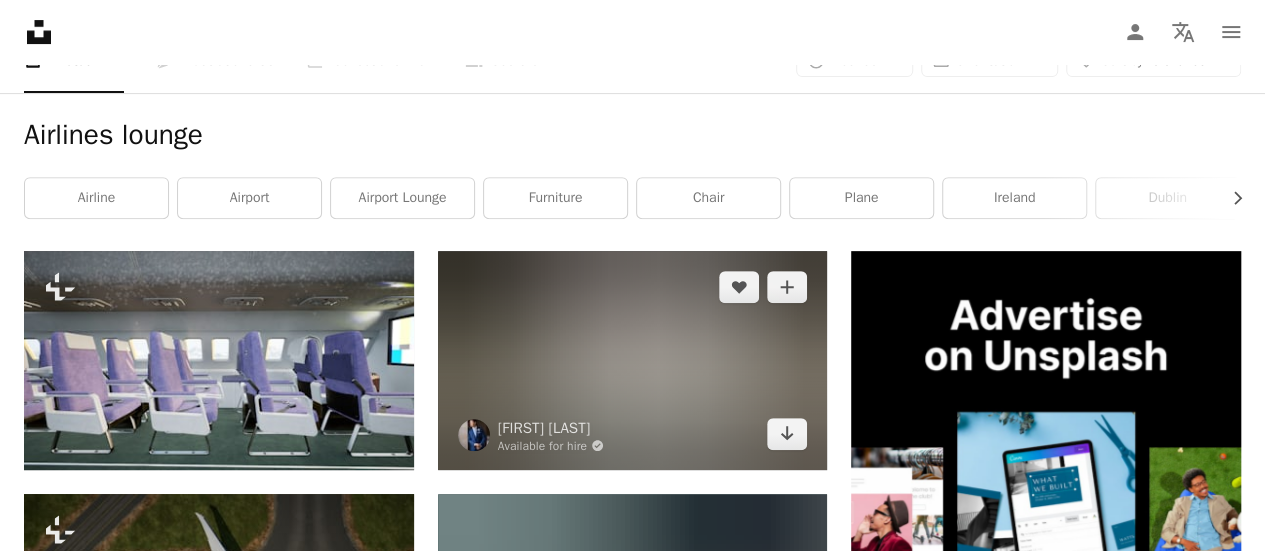 scroll, scrollTop: 0, scrollLeft: 0, axis: both 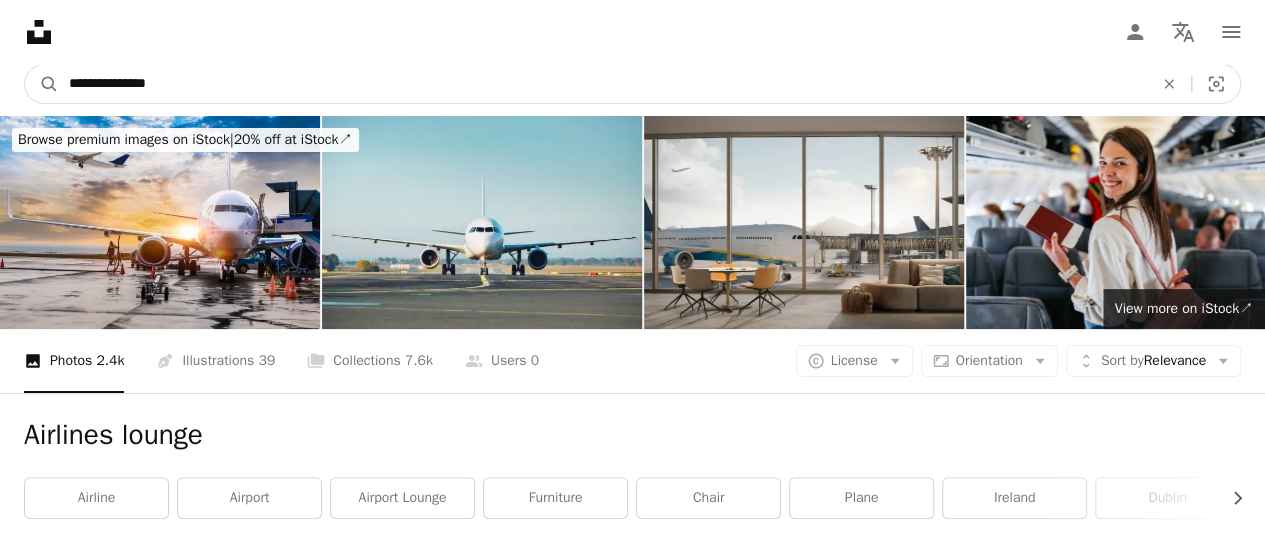 drag, startPoint x: 210, startPoint y: 81, endPoint x: 0, endPoint y: 0, distance: 225.07999 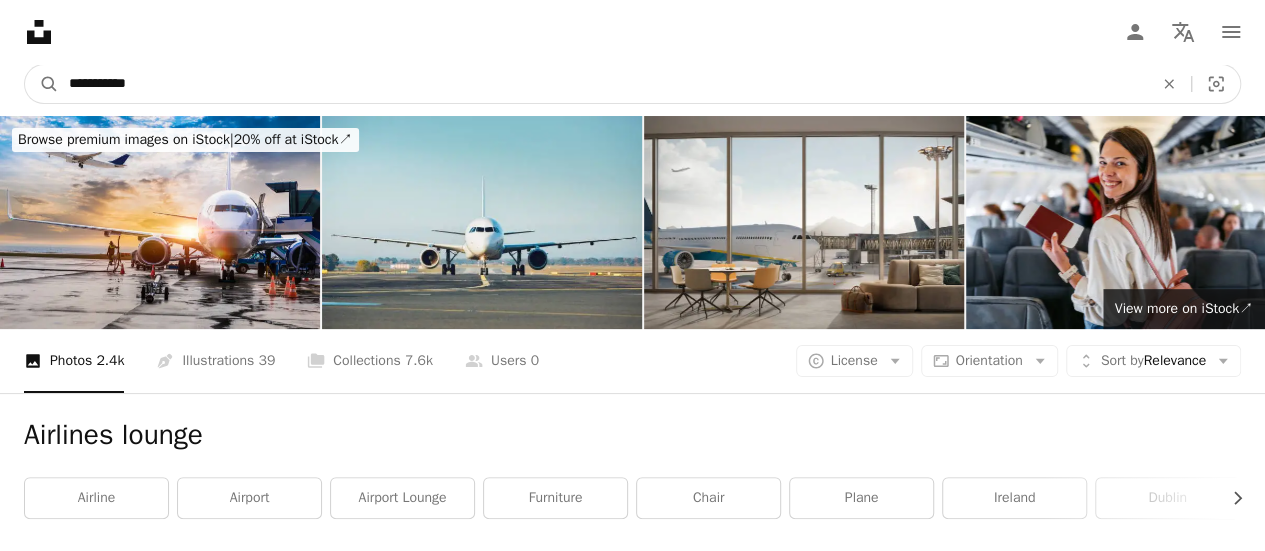 type on "**********" 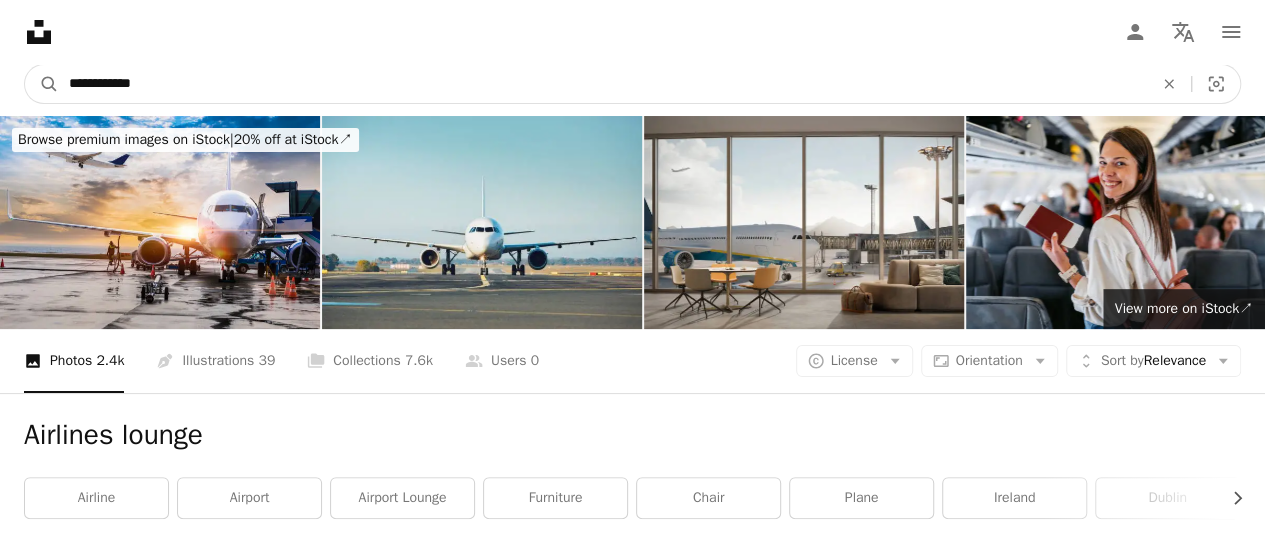 click on "A magnifying glass" at bounding box center [42, 84] 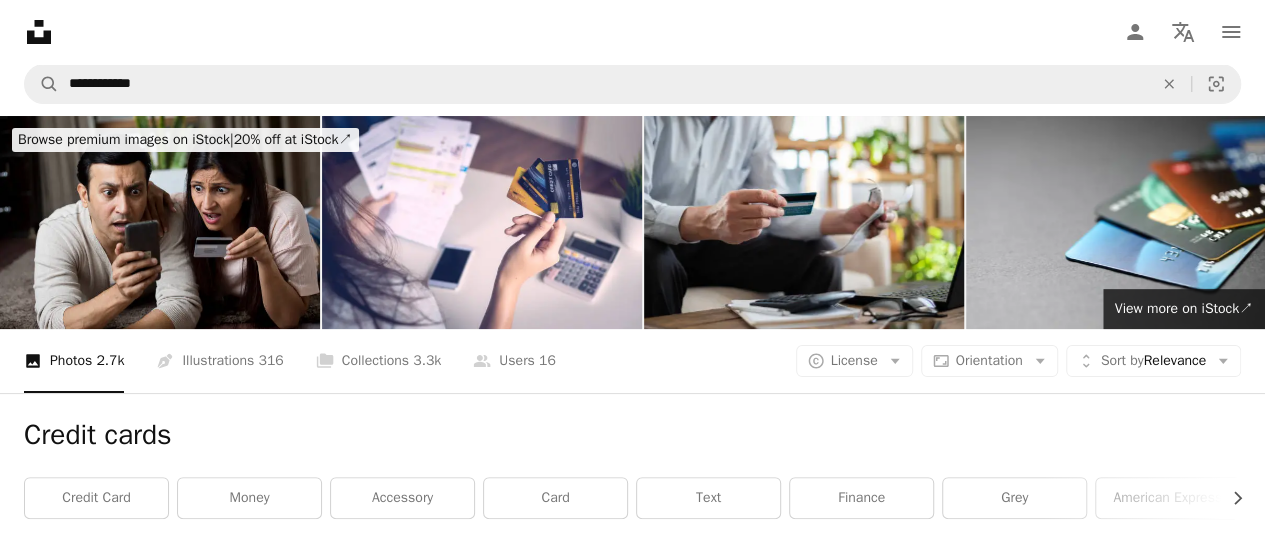 scroll, scrollTop: 100, scrollLeft: 0, axis: vertical 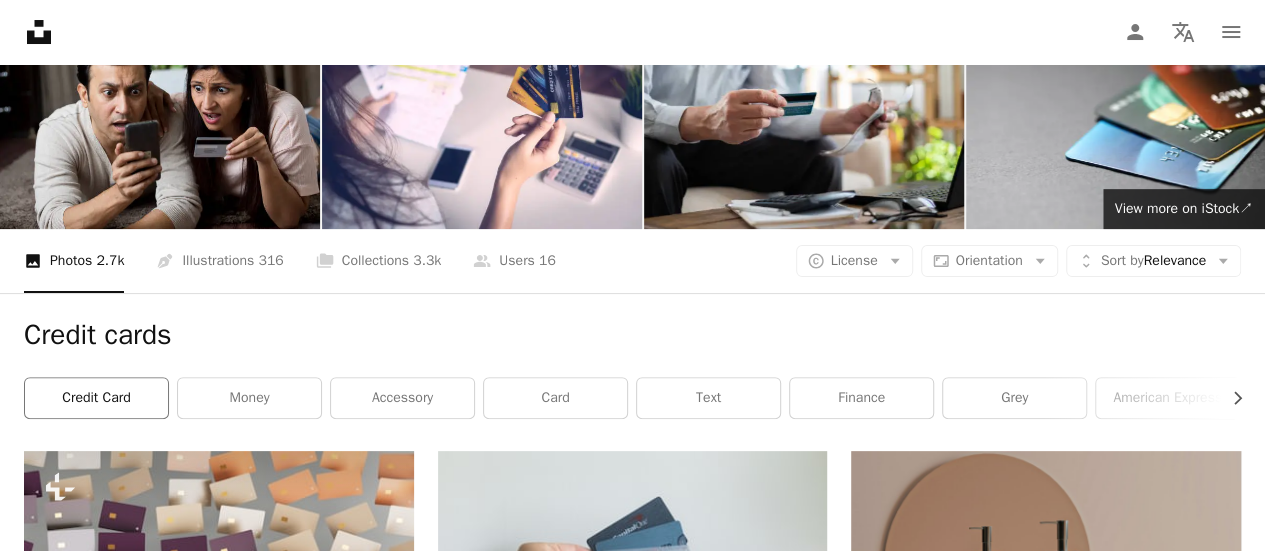 click on "credit card" at bounding box center (96, 398) 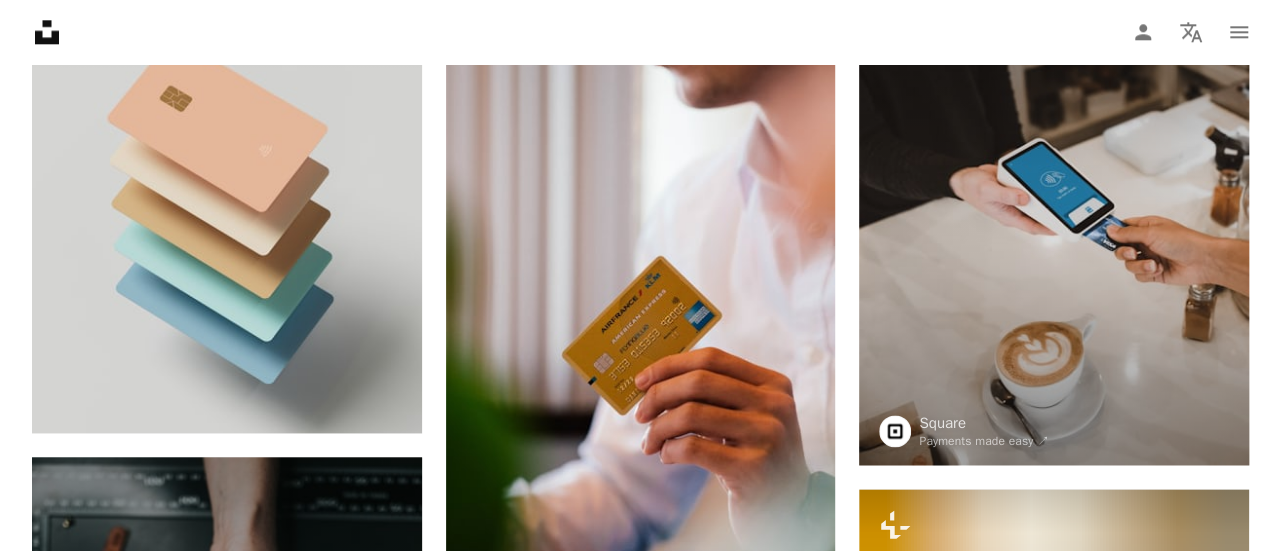 scroll, scrollTop: 1600, scrollLeft: 0, axis: vertical 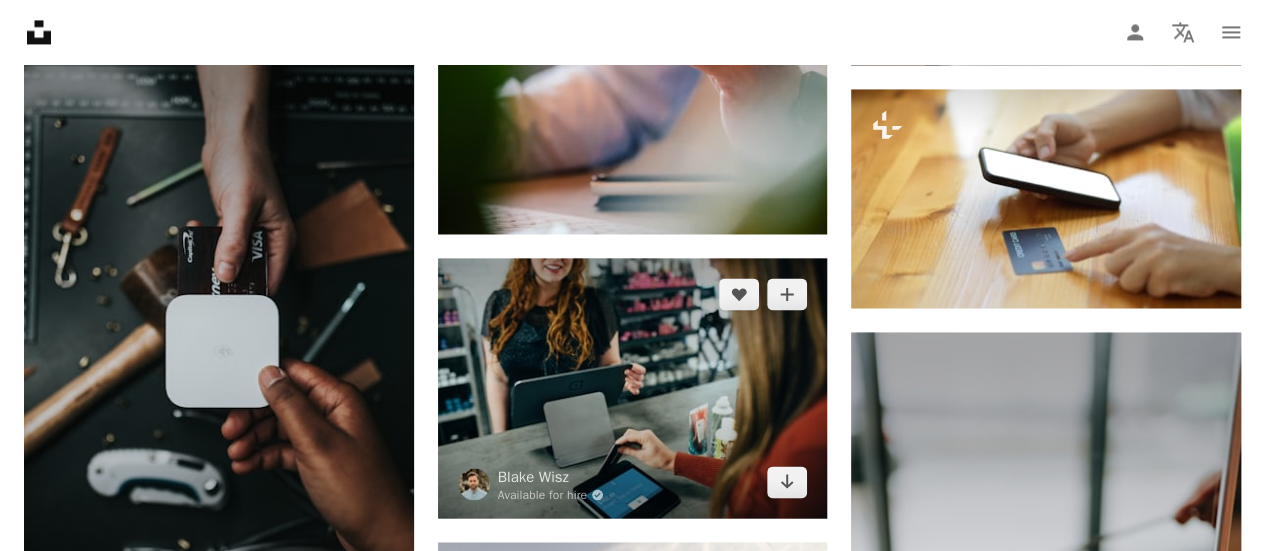 click at bounding box center [633, 388] 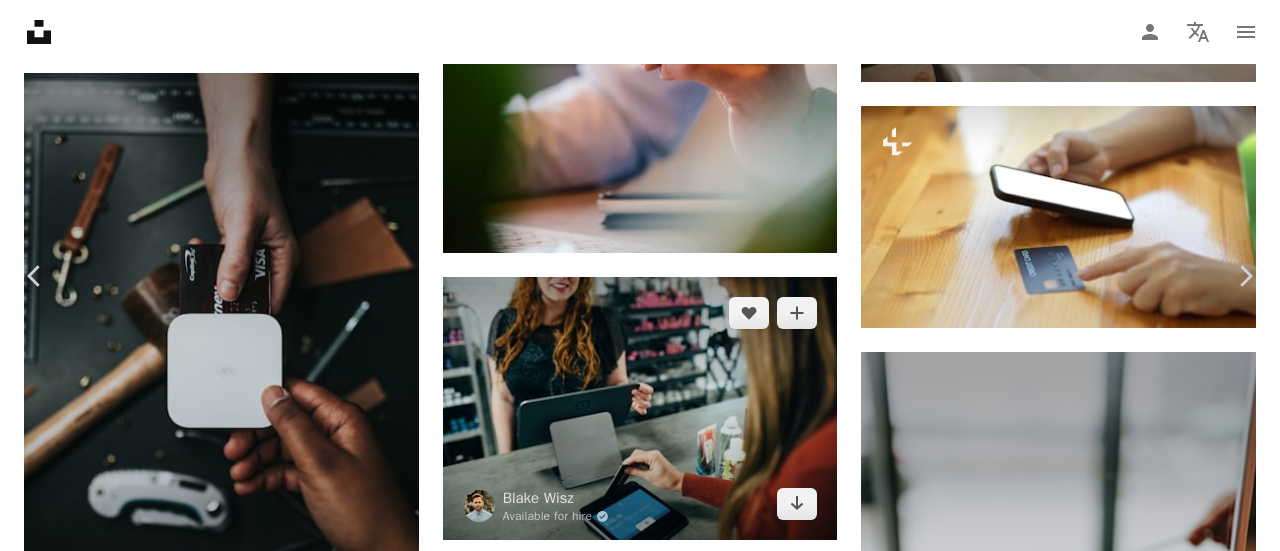 scroll, scrollTop: 1200, scrollLeft: 0, axis: vertical 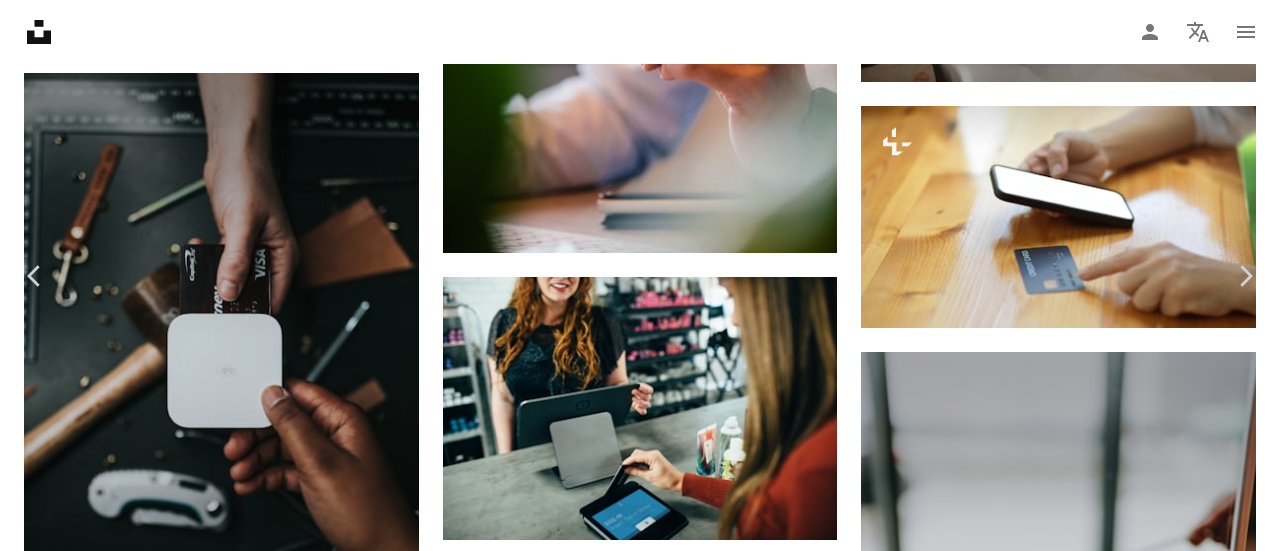 click at bounding box center [999, 7164] 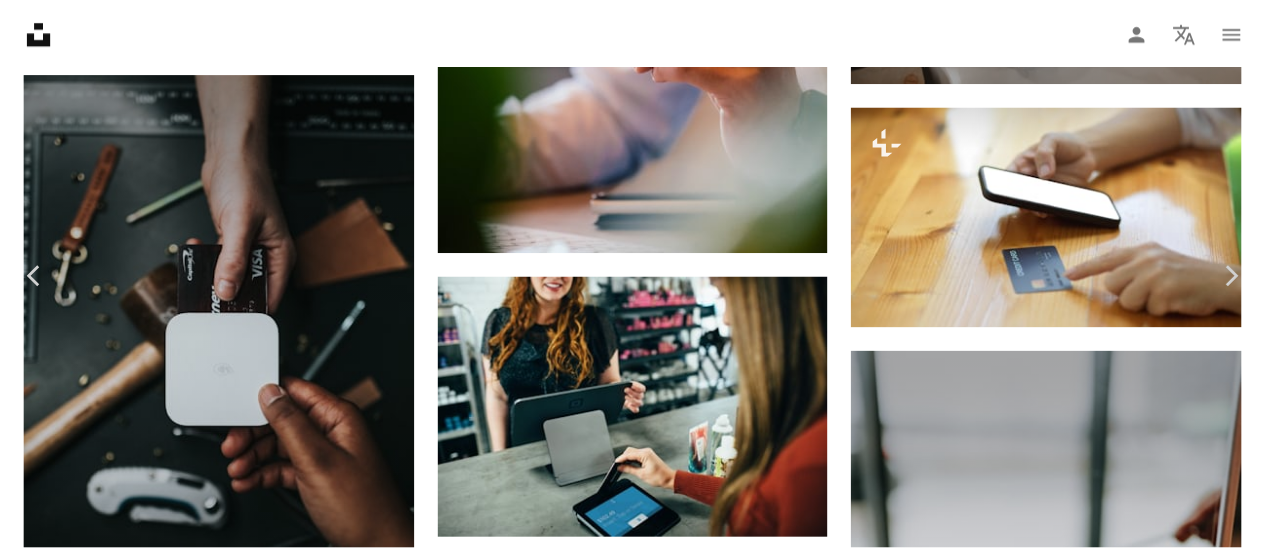 scroll, scrollTop: 2800, scrollLeft: 0, axis: vertical 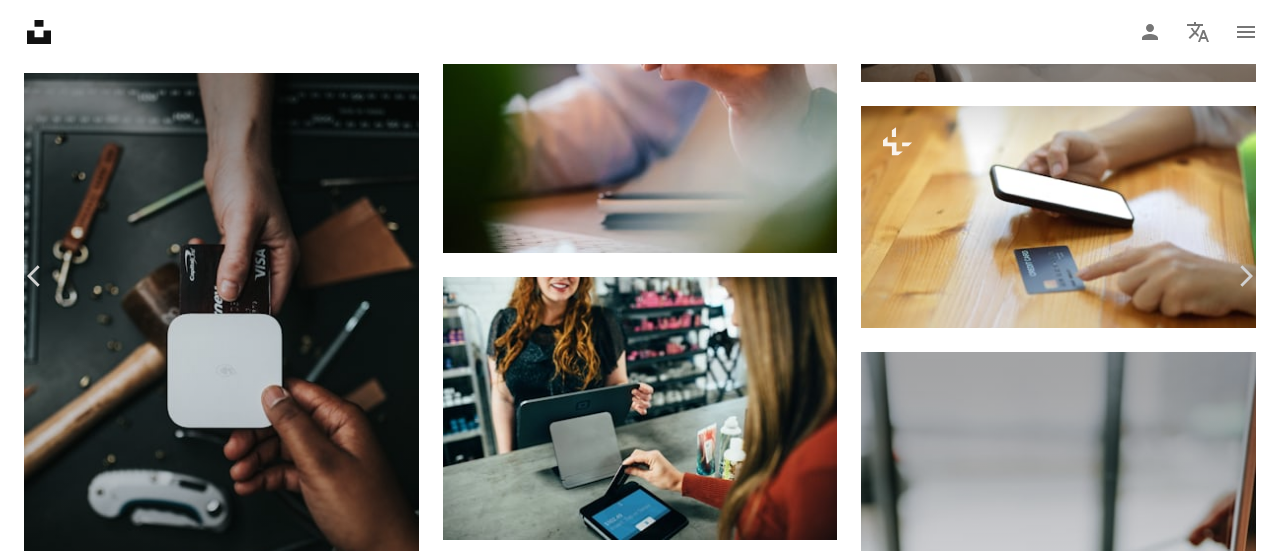 click on "An X shape" at bounding box center [20, 20] 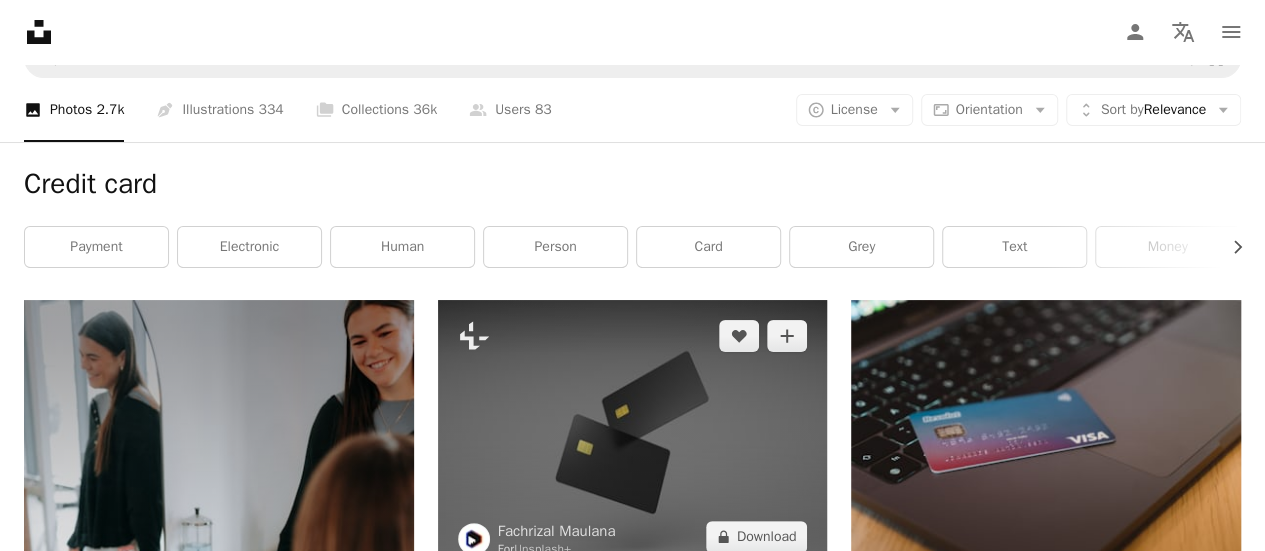 scroll, scrollTop: 0, scrollLeft: 0, axis: both 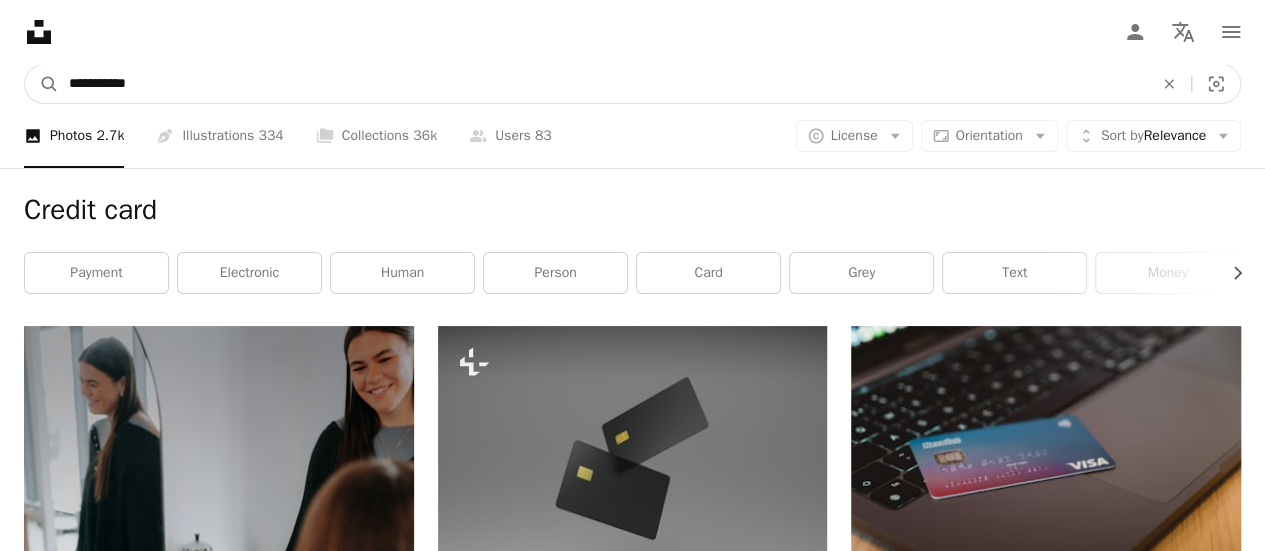 click on "[FIRST] [LAST]" at bounding box center [632, 4211] 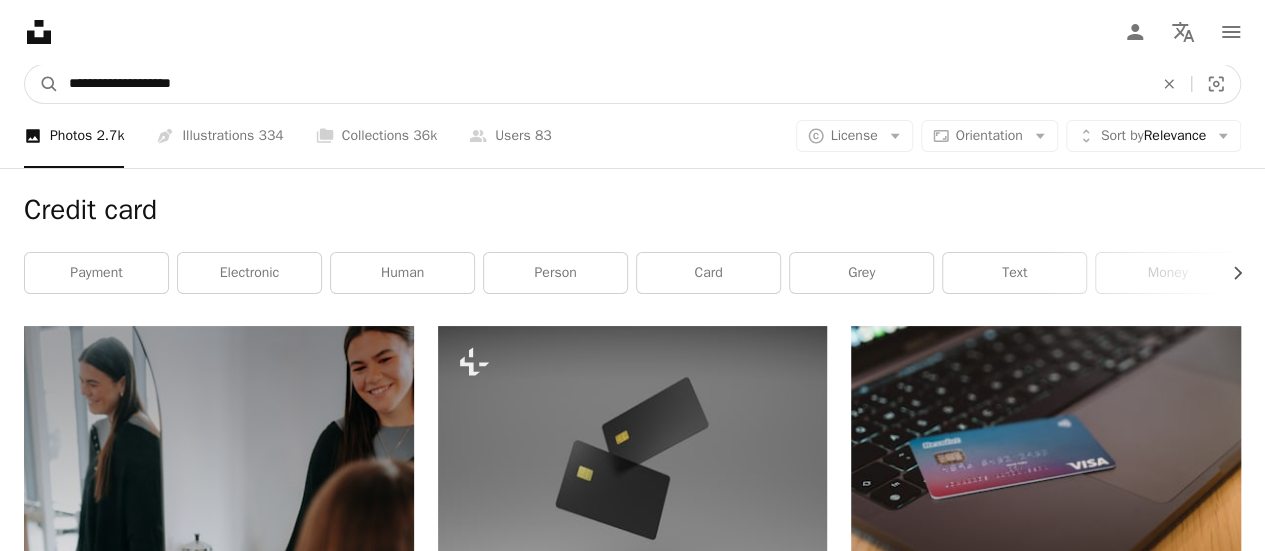 type on "**********" 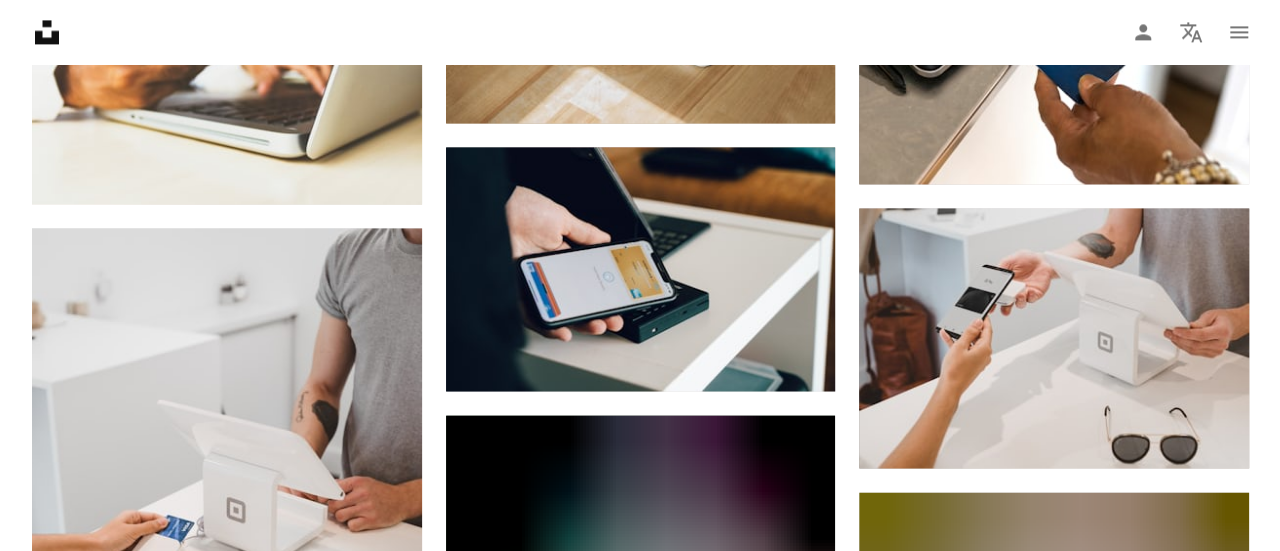 scroll, scrollTop: 1800, scrollLeft: 0, axis: vertical 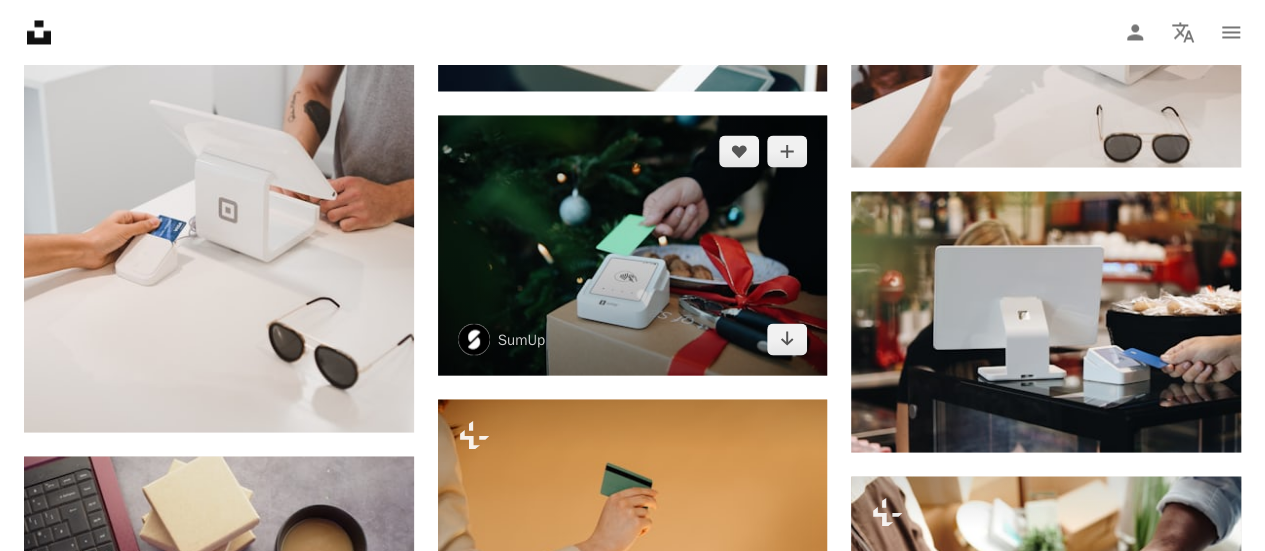 click at bounding box center (633, 245) 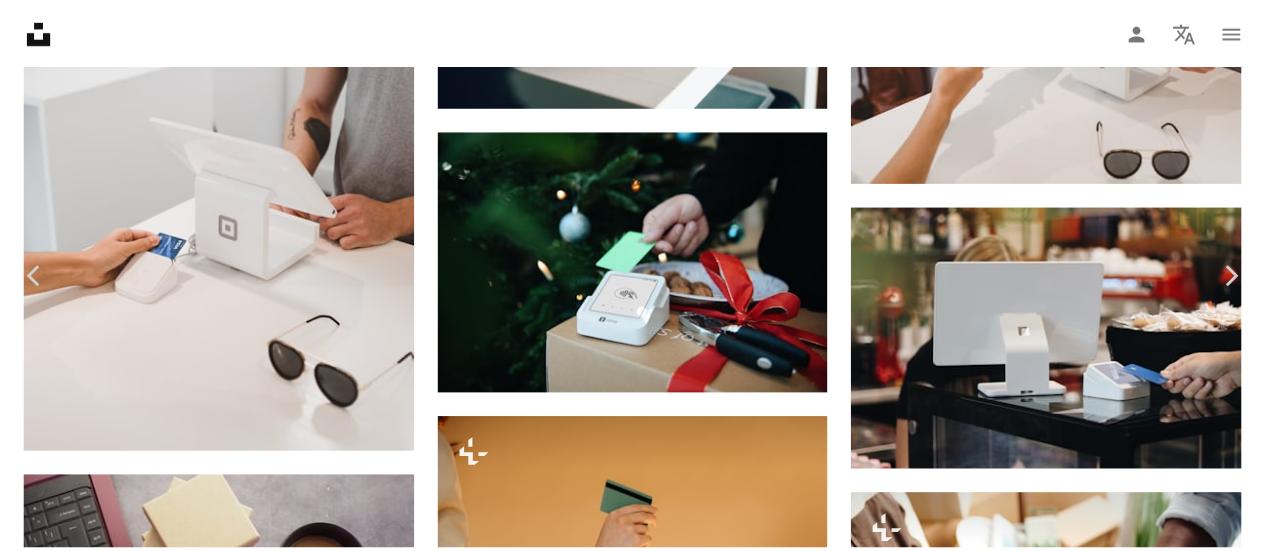 scroll, scrollTop: 0, scrollLeft: 0, axis: both 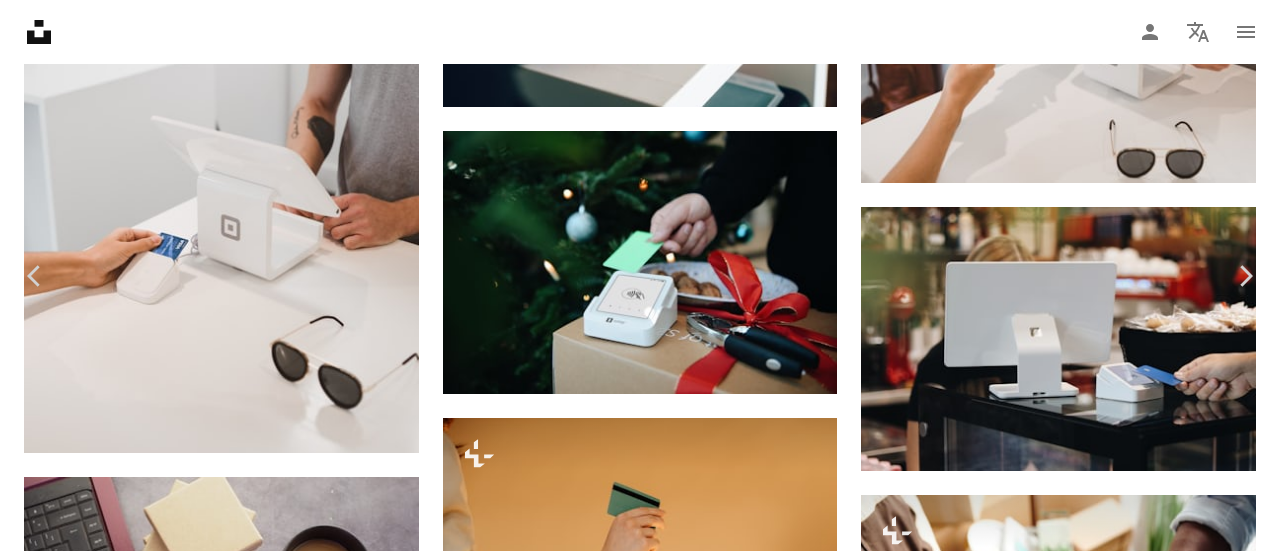 click on "An X shape" at bounding box center (20, 20) 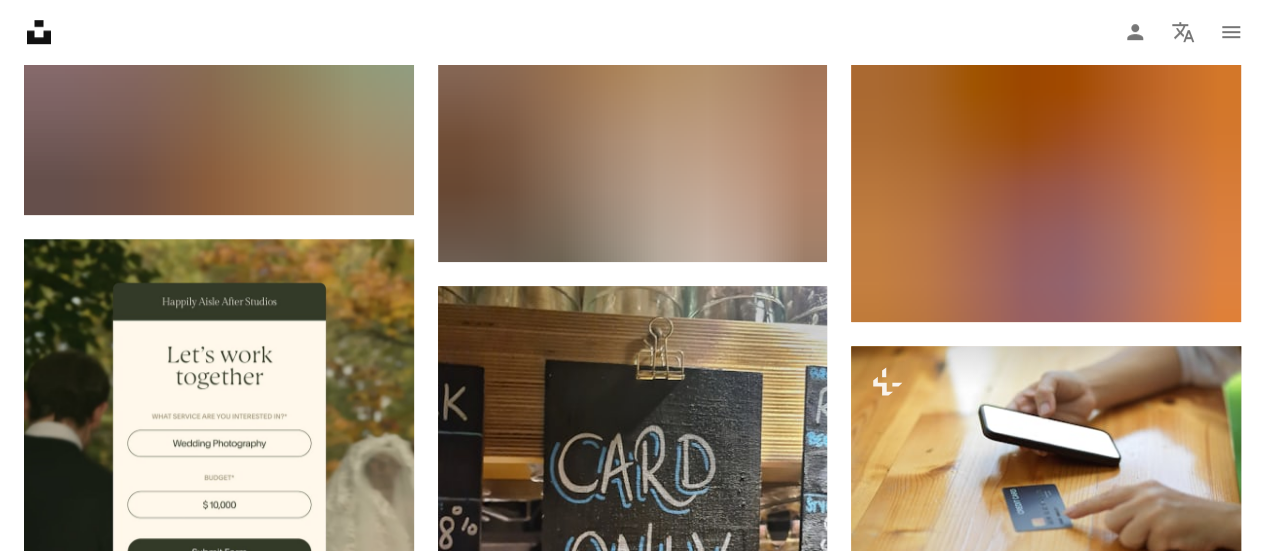 scroll, scrollTop: 4600, scrollLeft: 0, axis: vertical 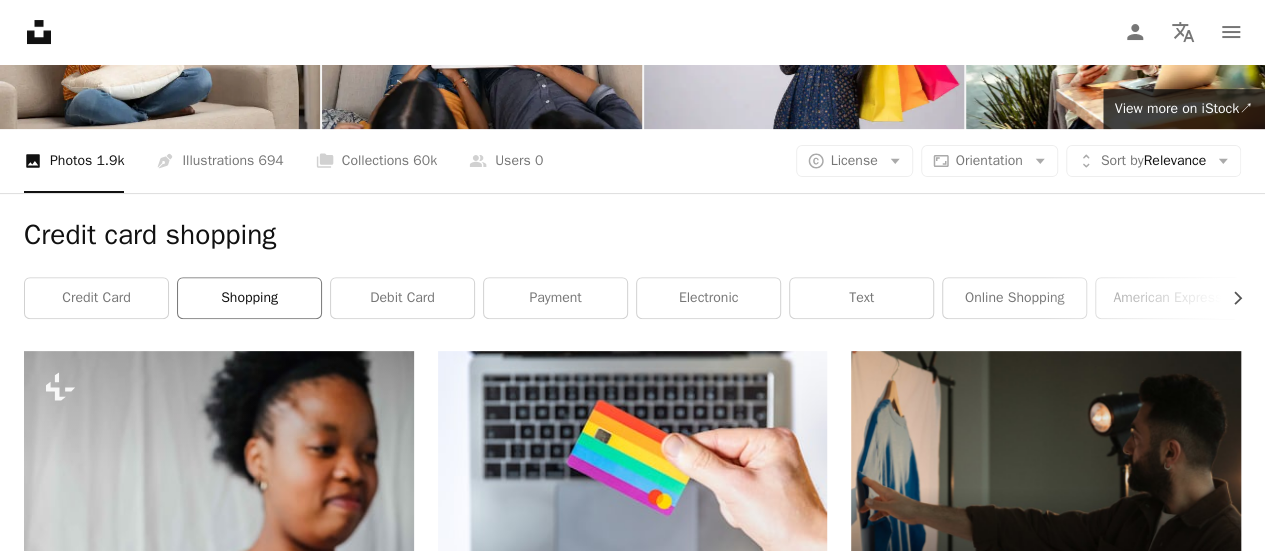 click on "shopping" at bounding box center (249, 298) 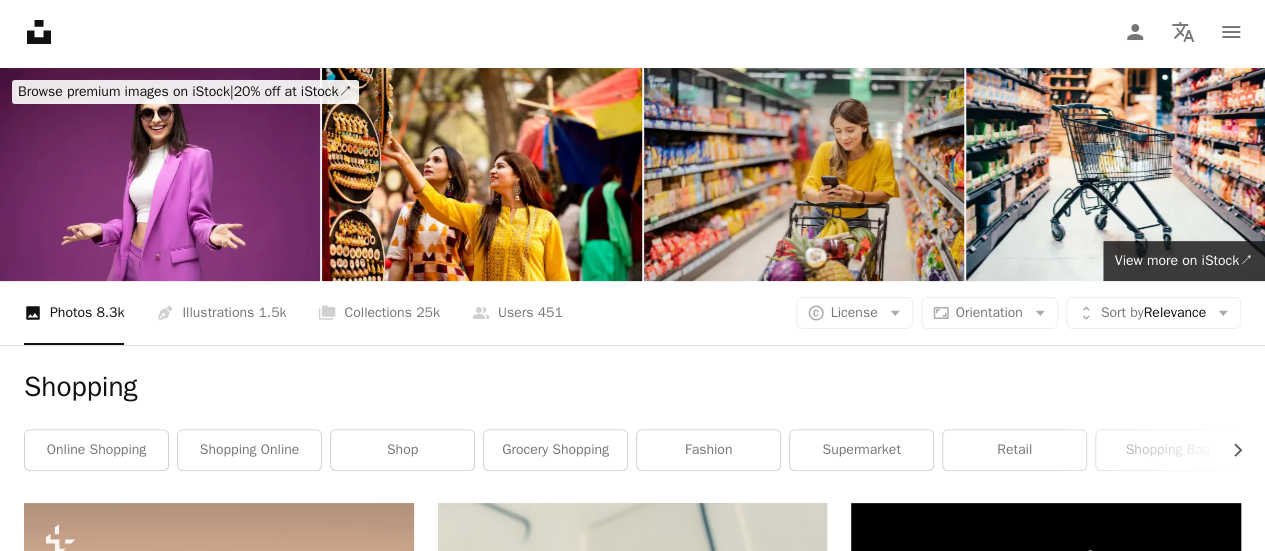 scroll, scrollTop: 0, scrollLeft: 0, axis: both 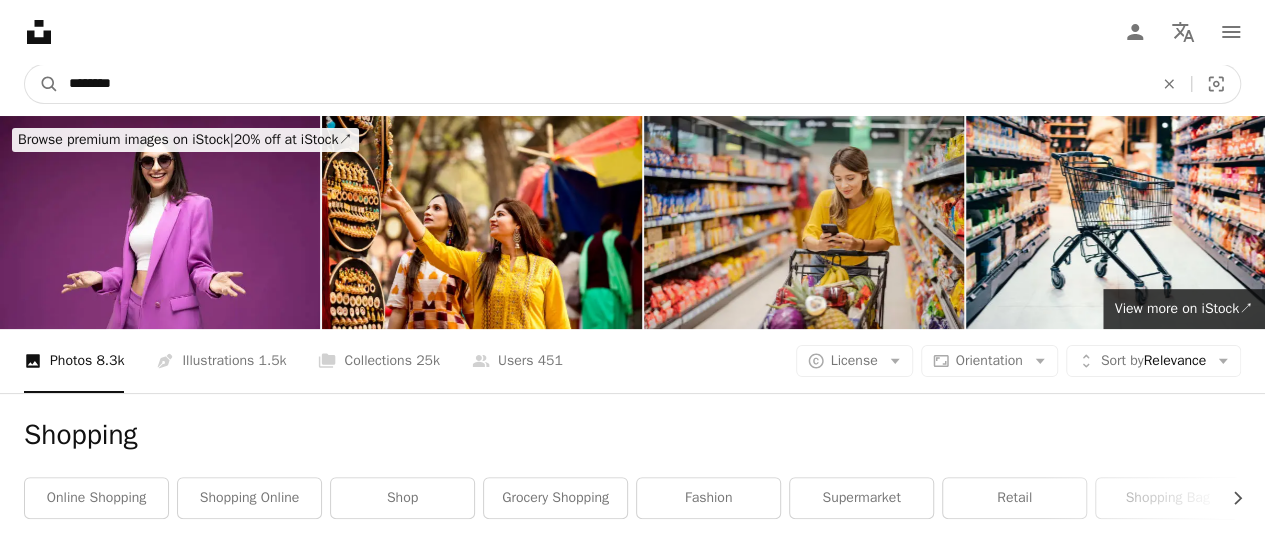 drag, startPoint x: 186, startPoint y: 98, endPoint x: 0, endPoint y: 97, distance: 186.00269 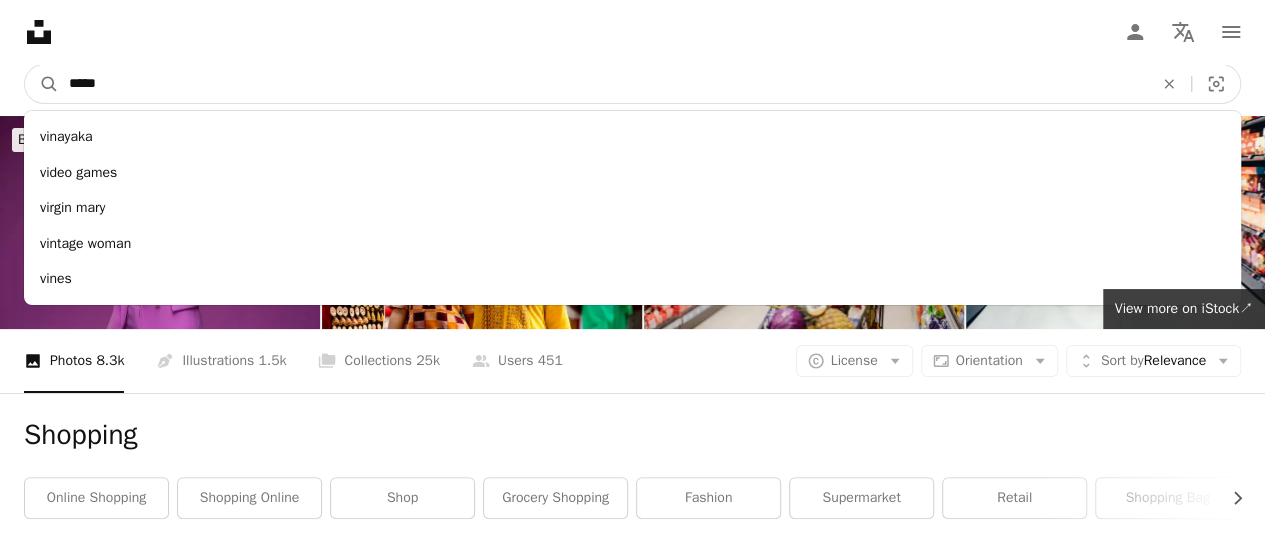 type on "******" 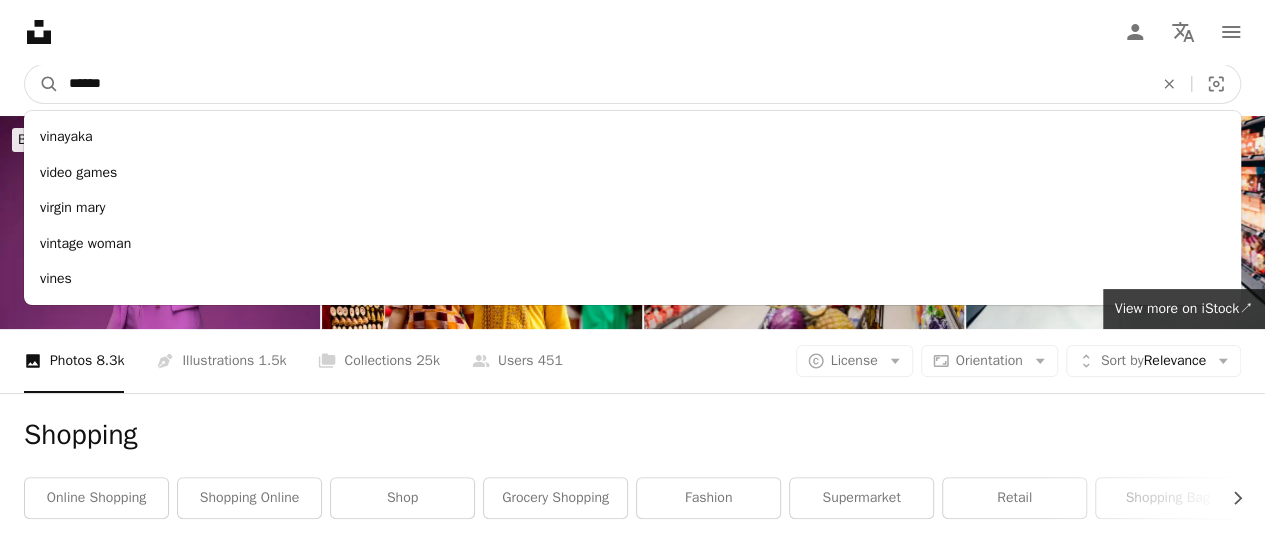 click on "A magnifying glass" at bounding box center [42, 84] 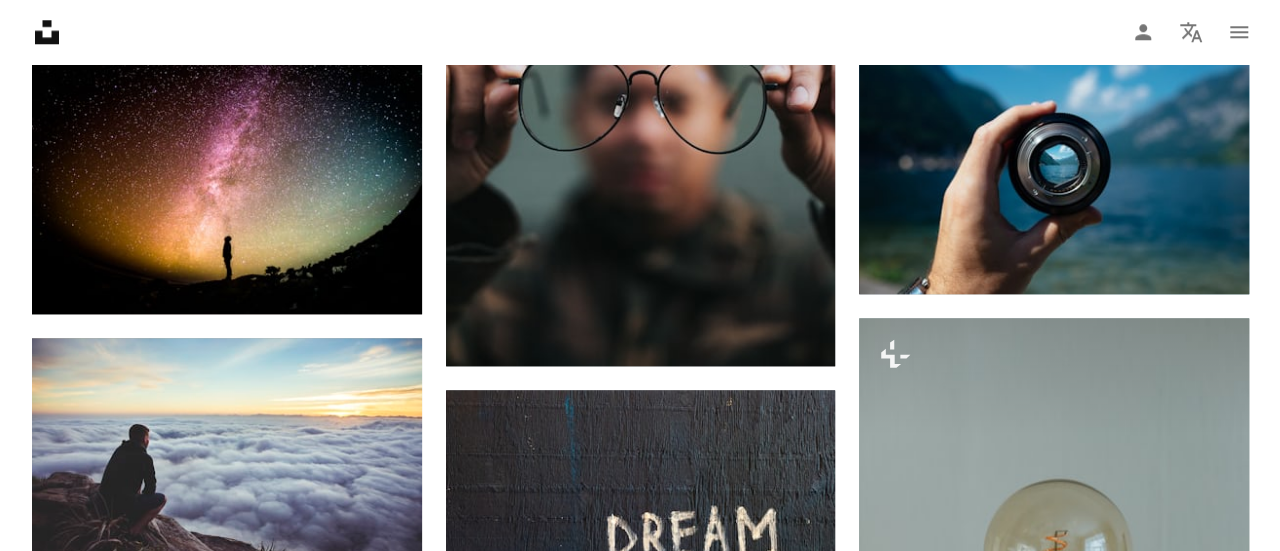 scroll, scrollTop: 1100, scrollLeft: 0, axis: vertical 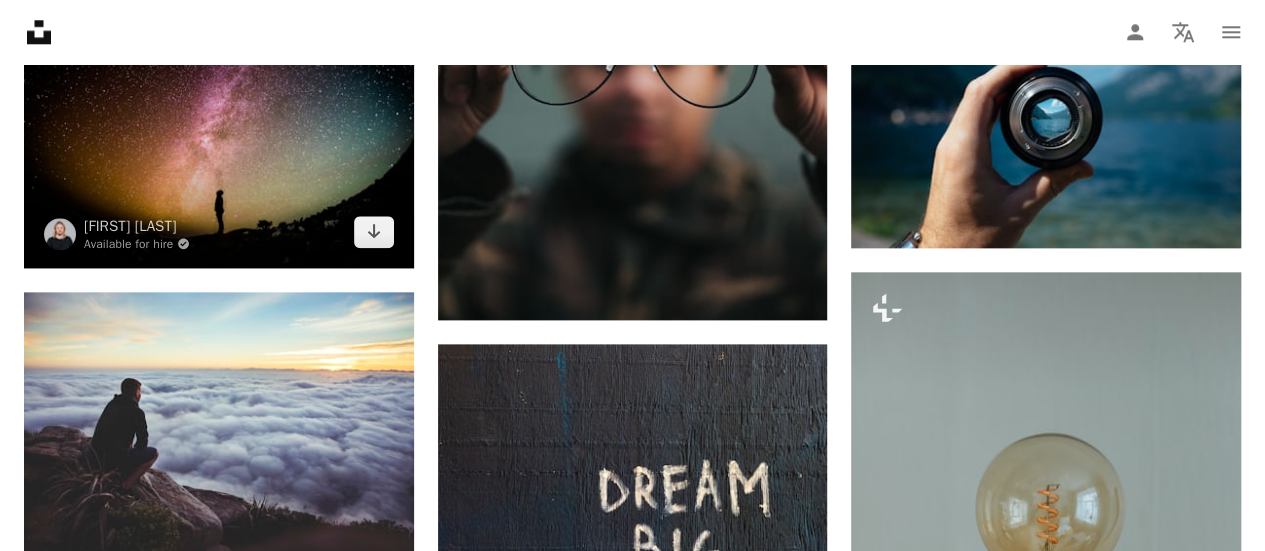 click at bounding box center (219, 138) 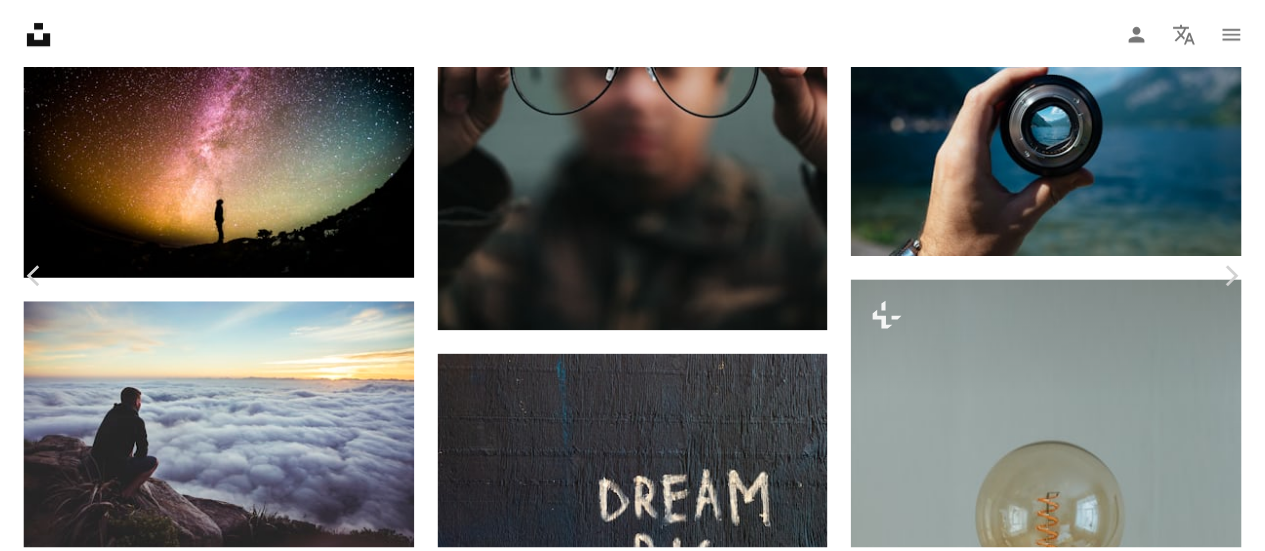 scroll, scrollTop: 1700, scrollLeft: 0, axis: vertical 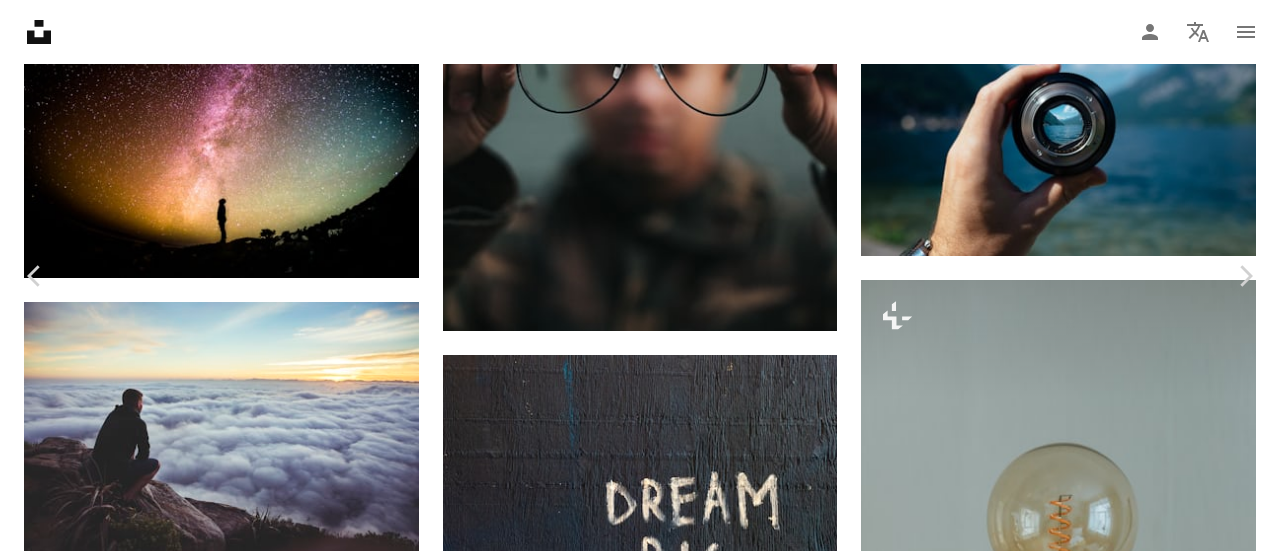 click on "An X shape" at bounding box center [20, 20] 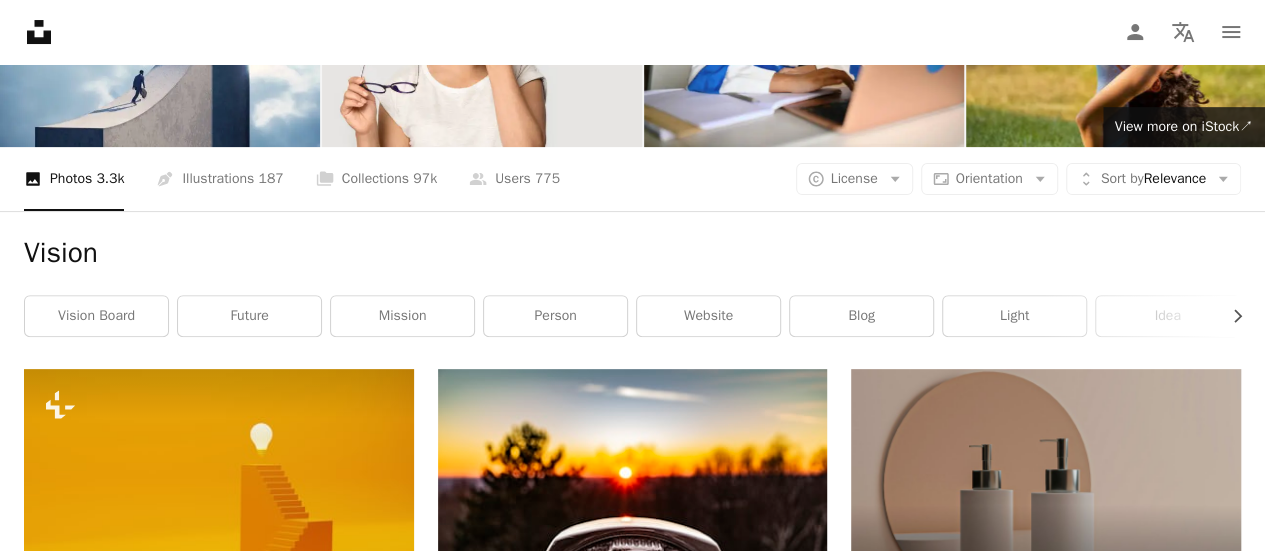 scroll, scrollTop: 0, scrollLeft: 0, axis: both 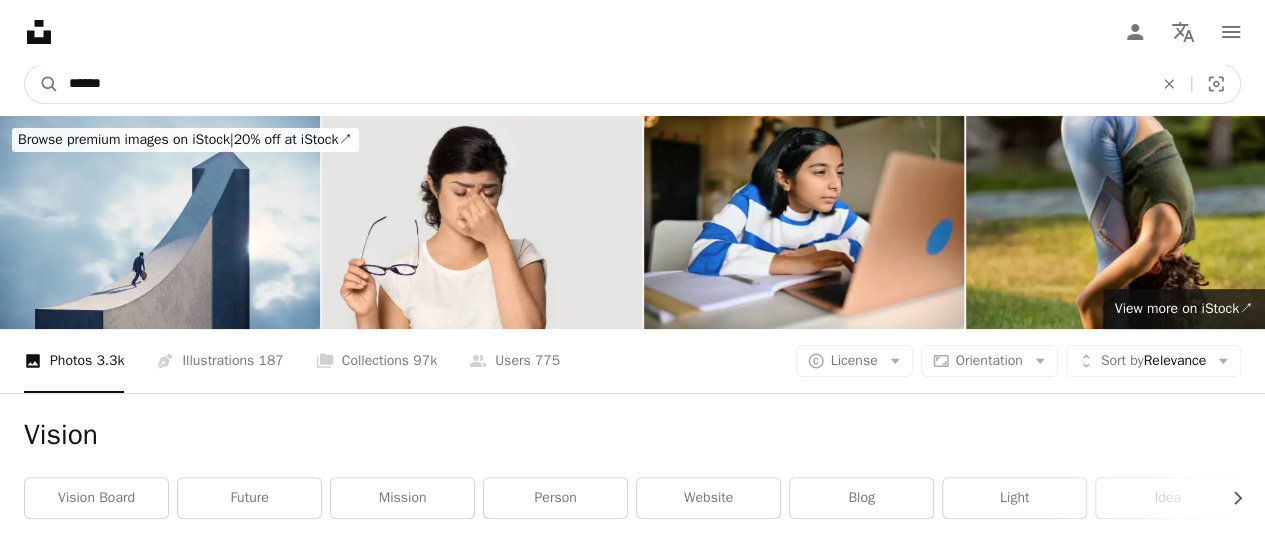 drag, startPoint x: 128, startPoint y: 83, endPoint x: 0, endPoint y: 89, distance: 128.14055 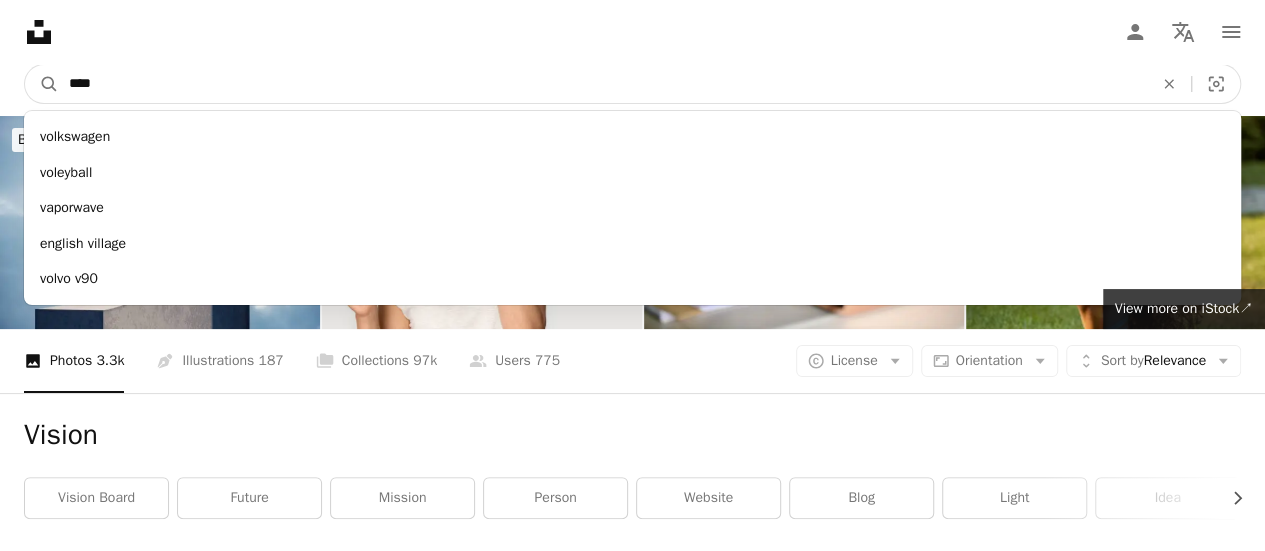 type on "*****" 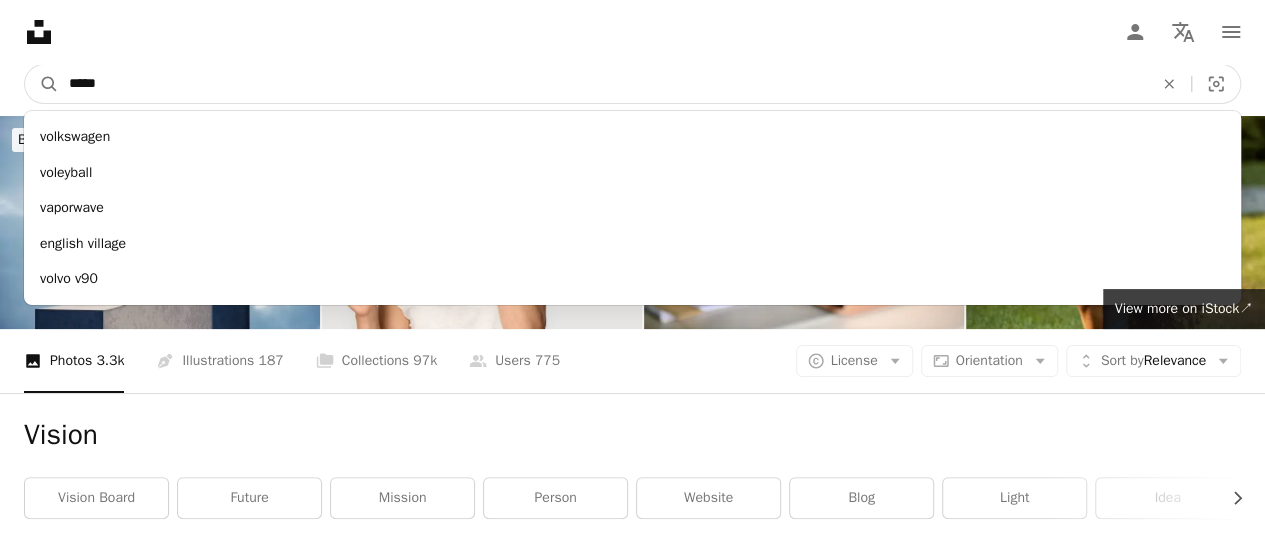 click on "A magnifying glass" at bounding box center (42, 84) 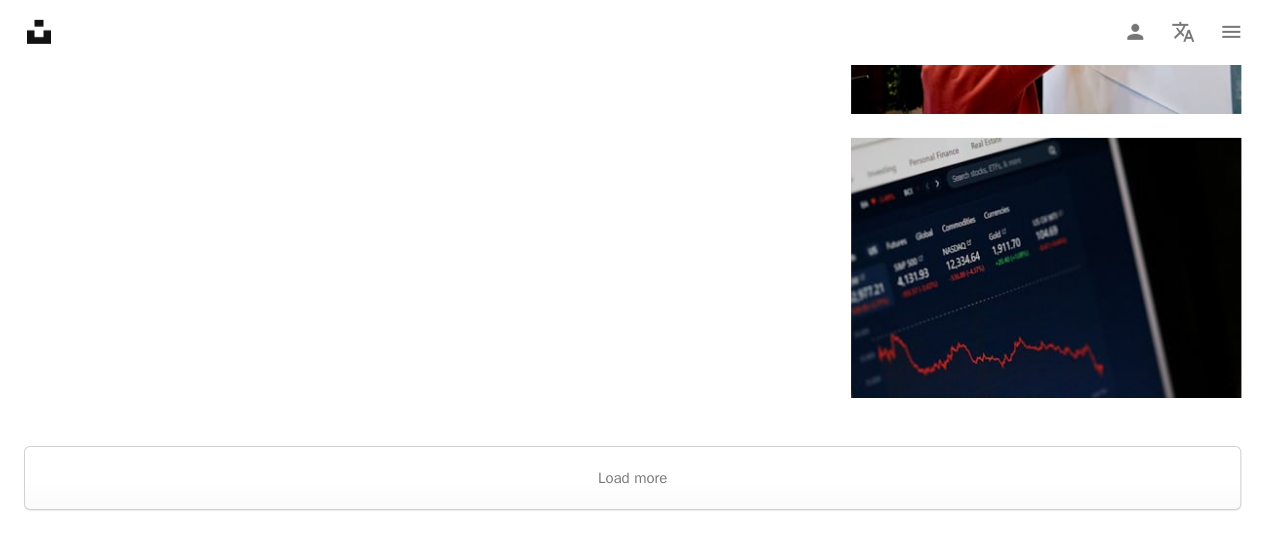 scroll, scrollTop: 3300, scrollLeft: 0, axis: vertical 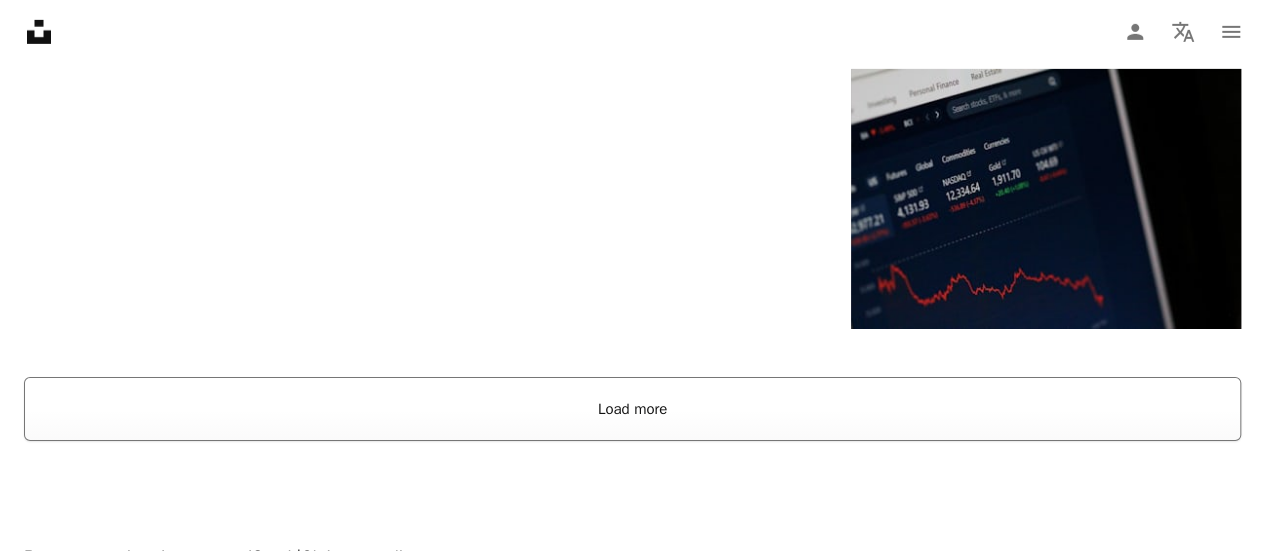 click on "Load more" at bounding box center [632, 409] 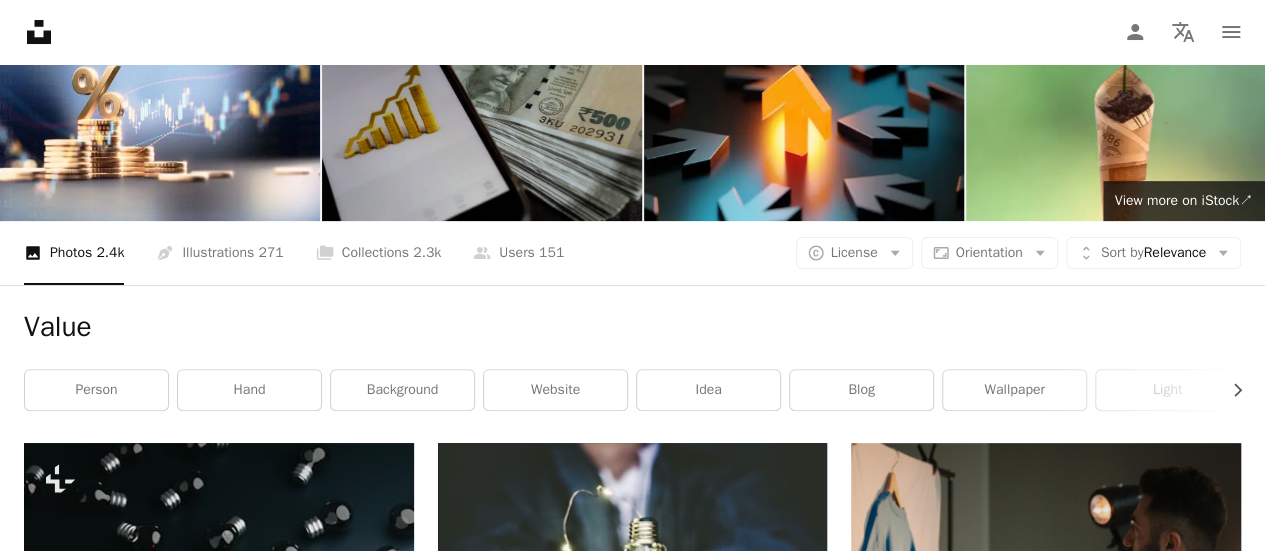 scroll, scrollTop: 0, scrollLeft: 0, axis: both 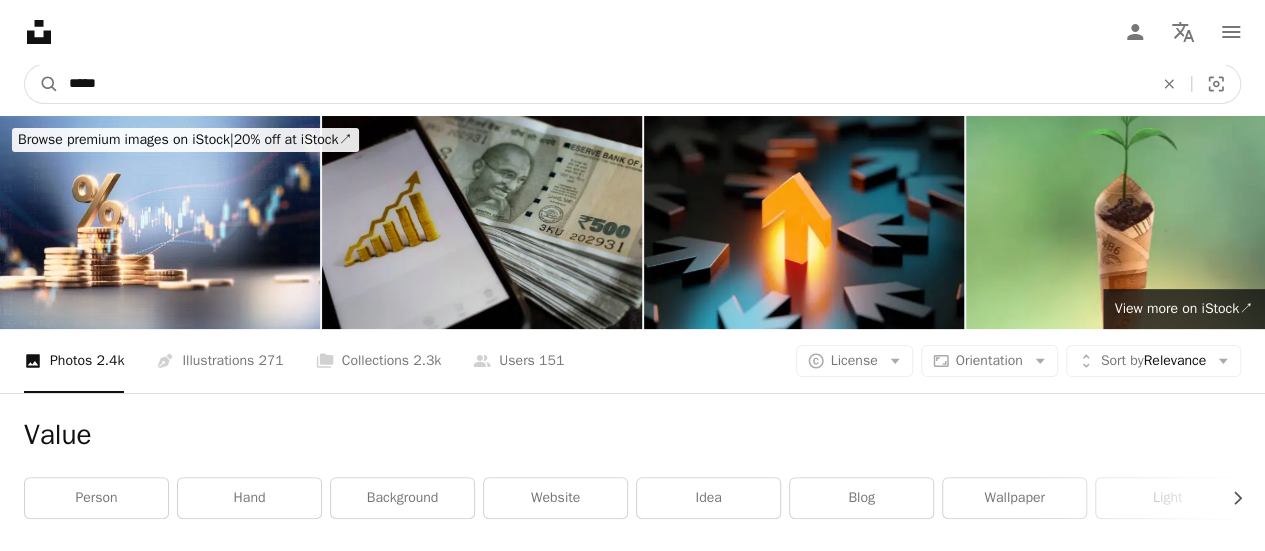 click on "*****" at bounding box center [603, 84] 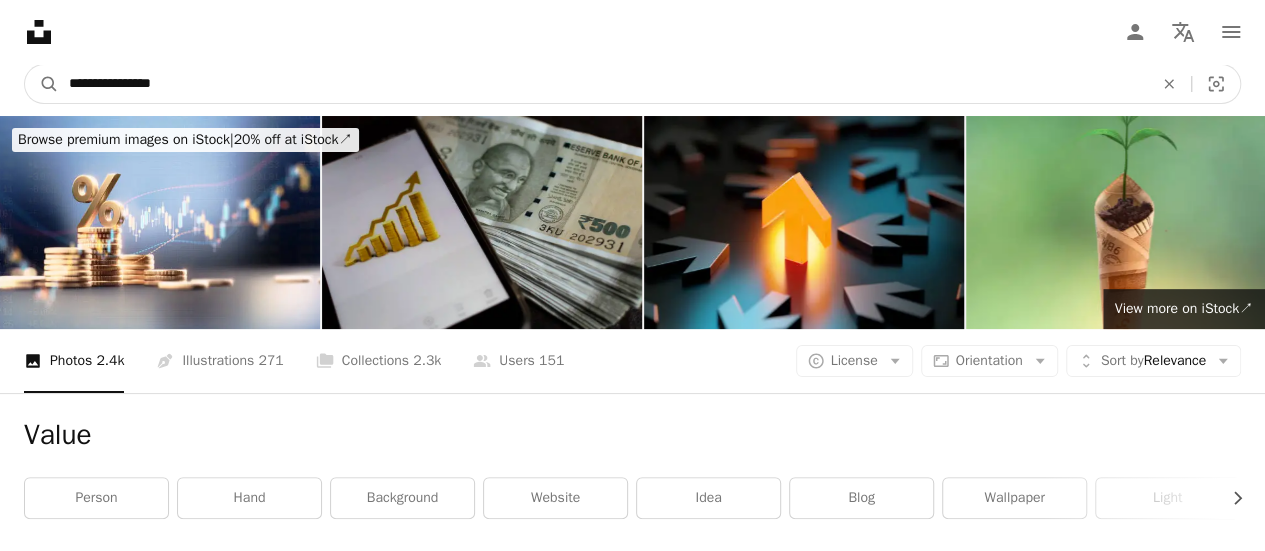 type on "**********" 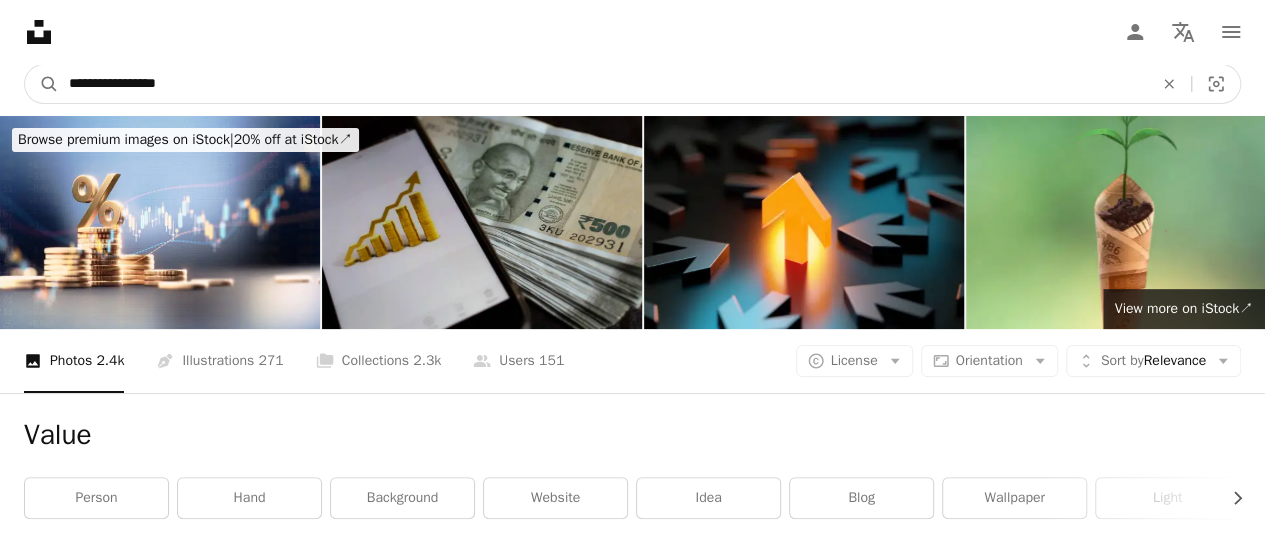 click on "A magnifying glass" at bounding box center [42, 84] 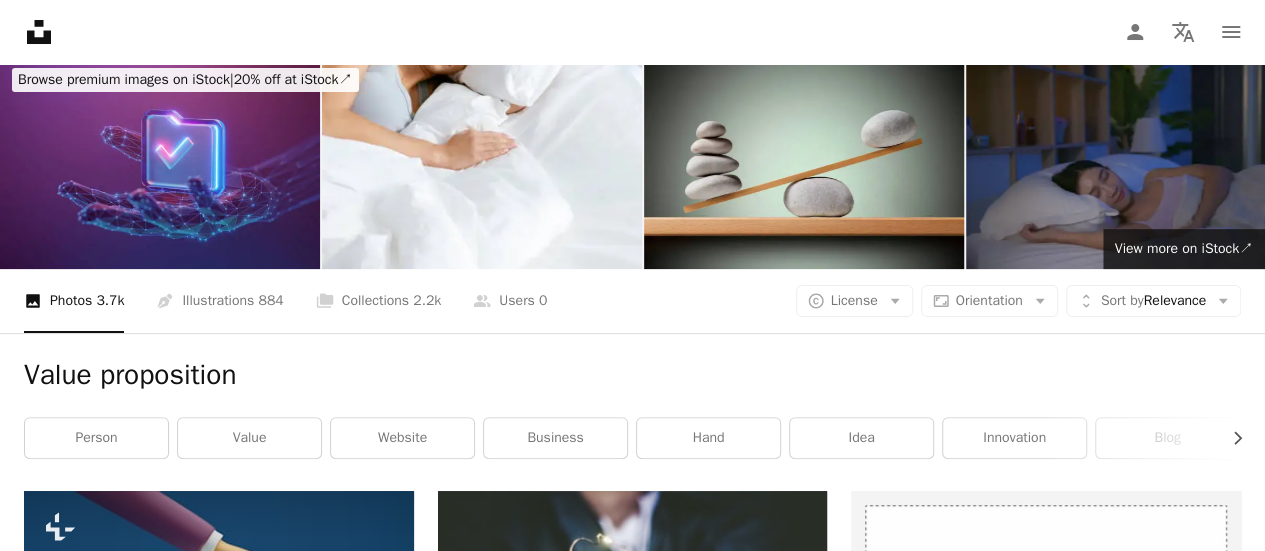 scroll, scrollTop: 0, scrollLeft: 0, axis: both 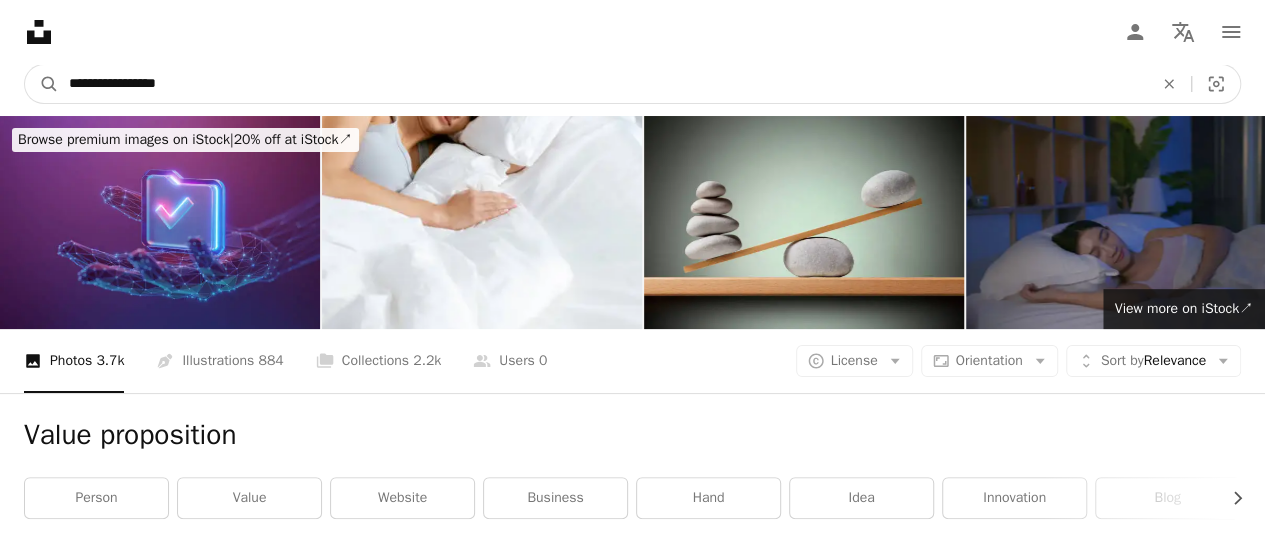 drag, startPoint x: 190, startPoint y: 86, endPoint x: 0, endPoint y: -43, distance: 229.65408 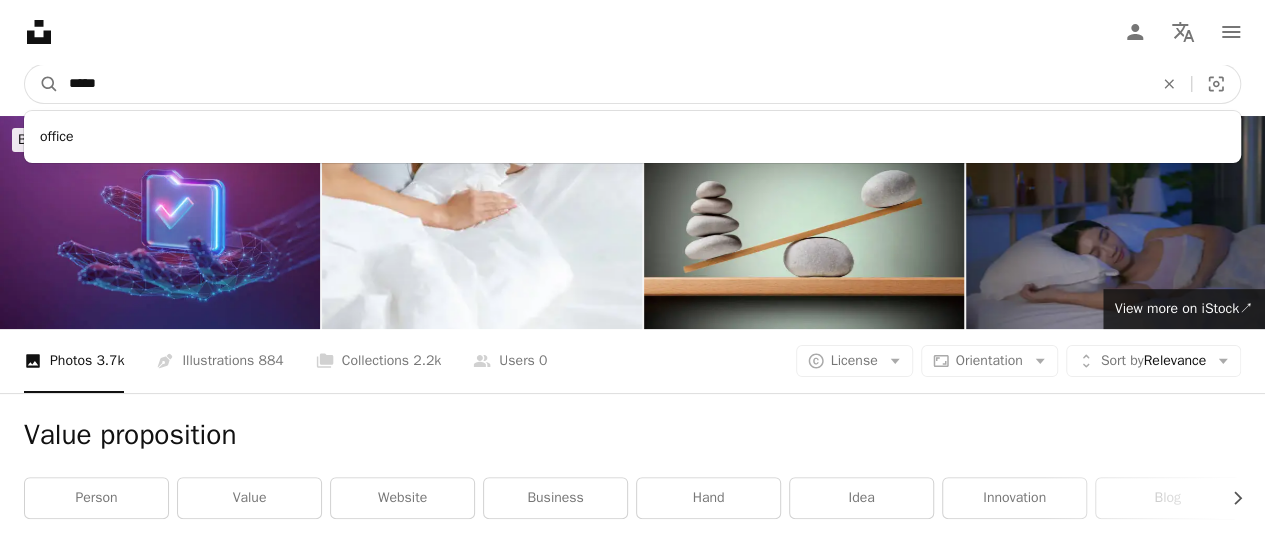 type on "******" 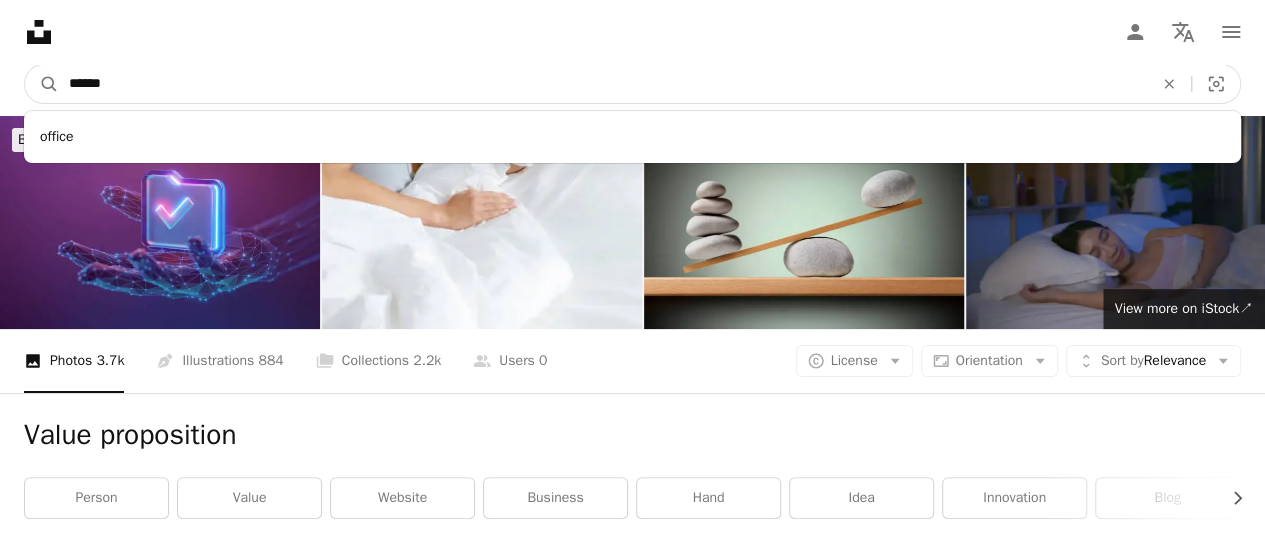 click on "A magnifying glass" at bounding box center (42, 84) 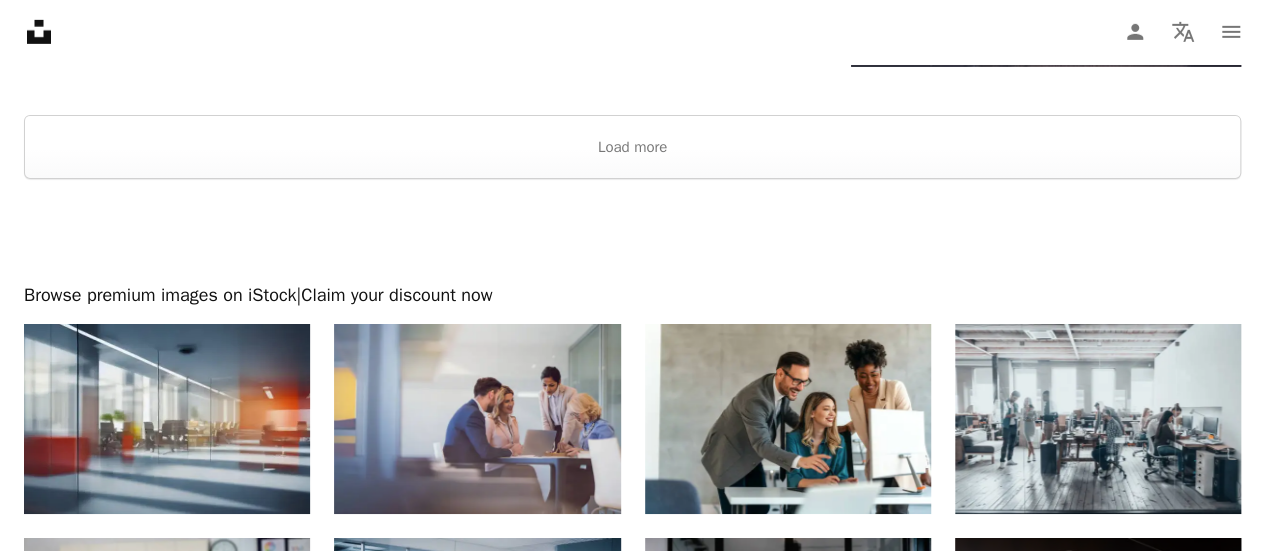scroll, scrollTop: 3300, scrollLeft: 0, axis: vertical 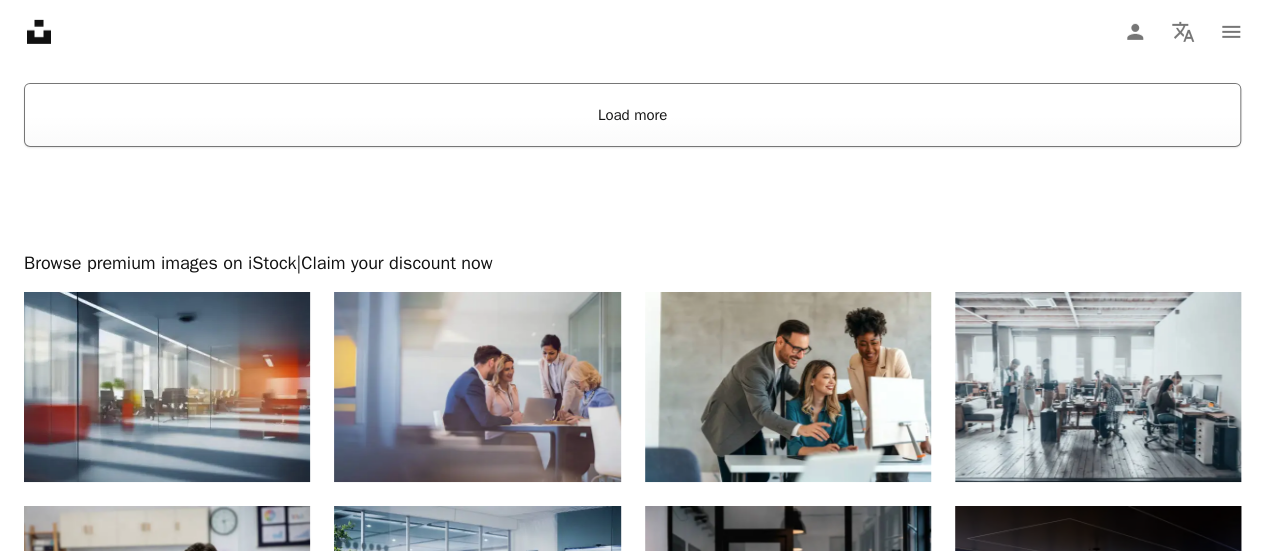 click on "Load more" at bounding box center [632, 115] 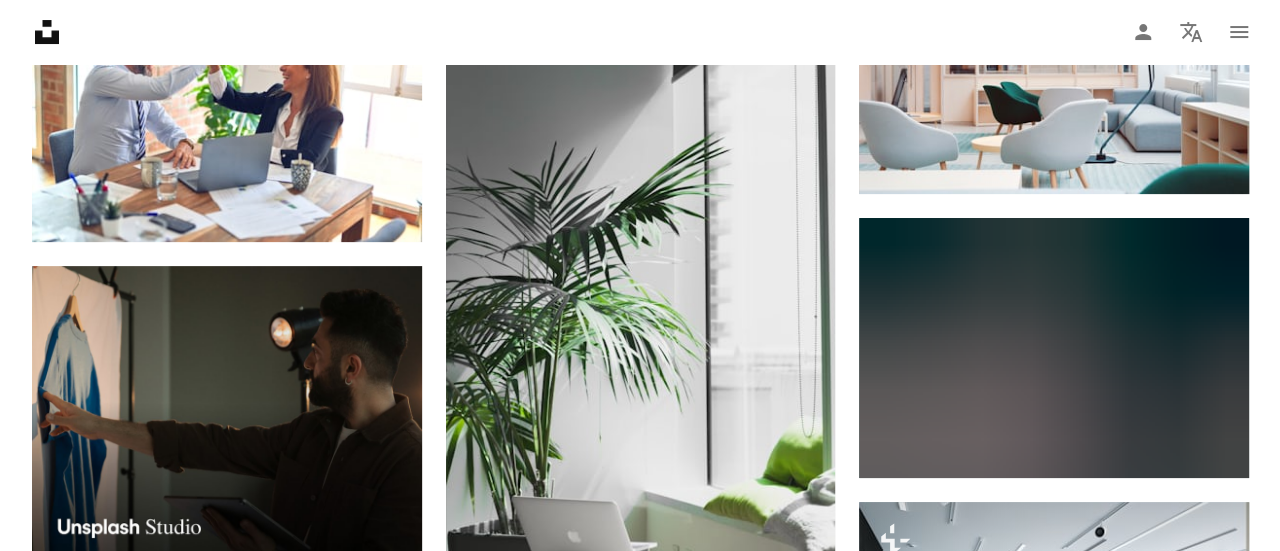 scroll, scrollTop: 4000, scrollLeft: 0, axis: vertical 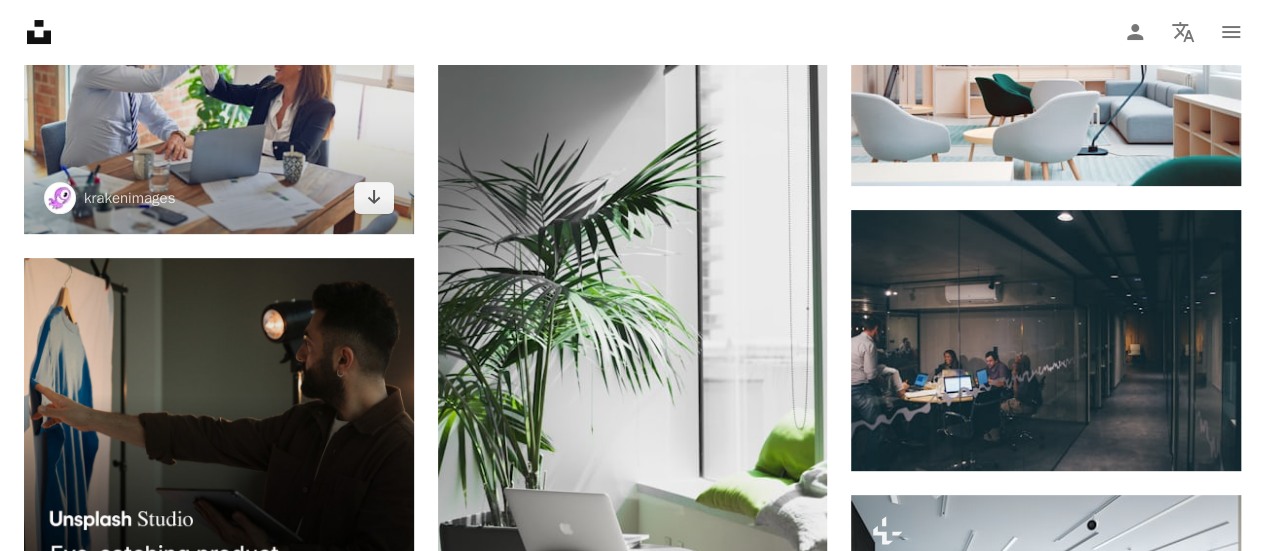 click at bounding box center (219, 104) 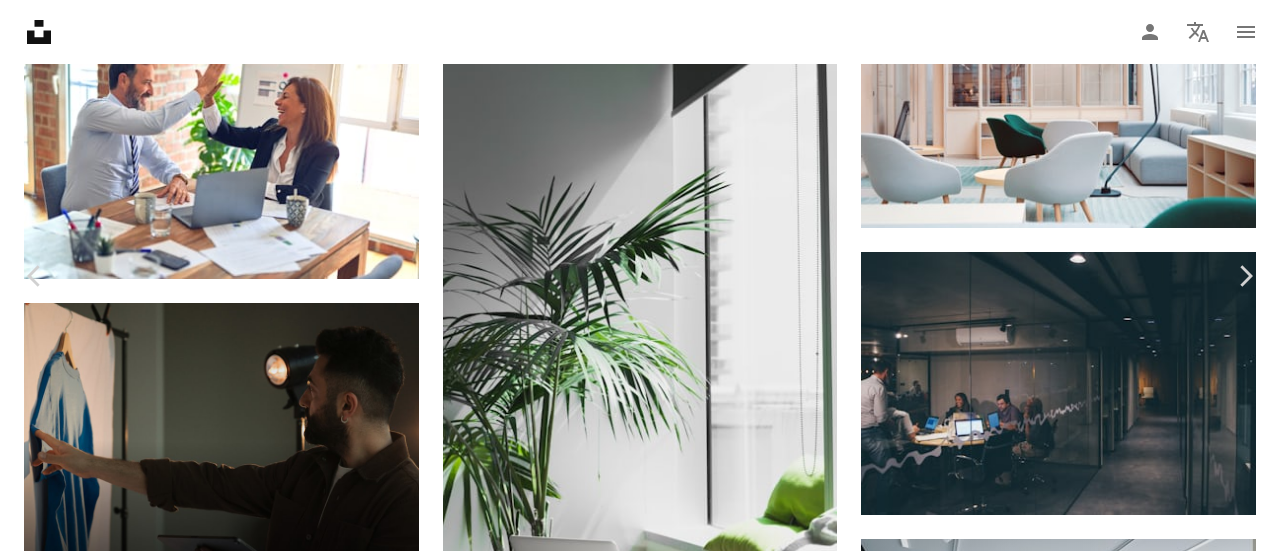scroll, scrollTop: 2300, scrollLeft: 0, axis: vertical 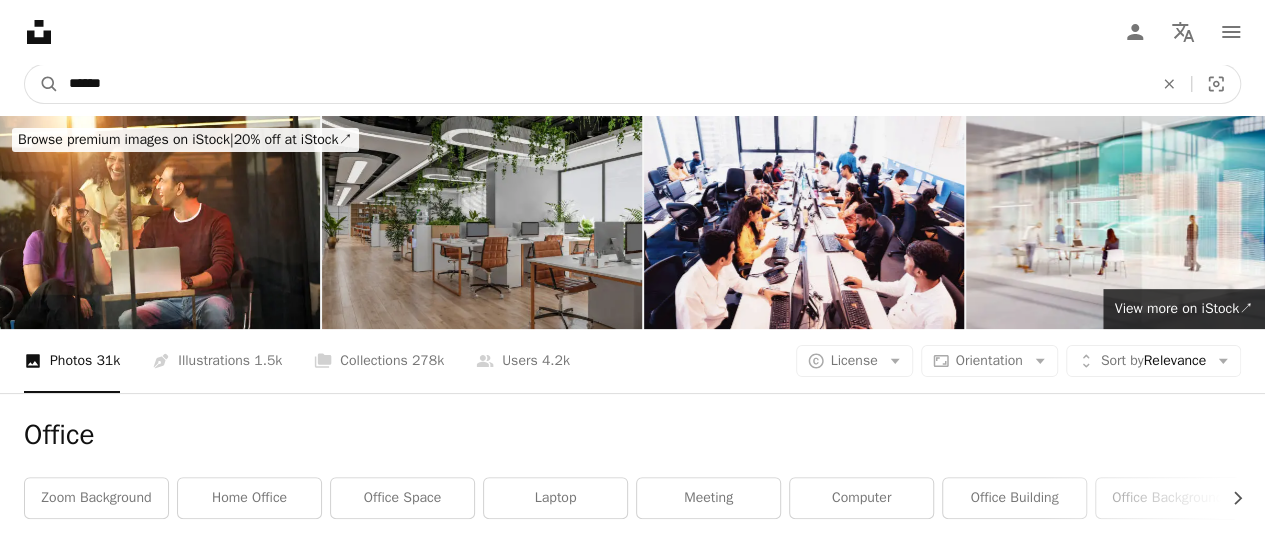 drag, startPoint x: 153, startPoint y: 87, endPoint x: 0, endPoint y: 31, distance: 162.92636 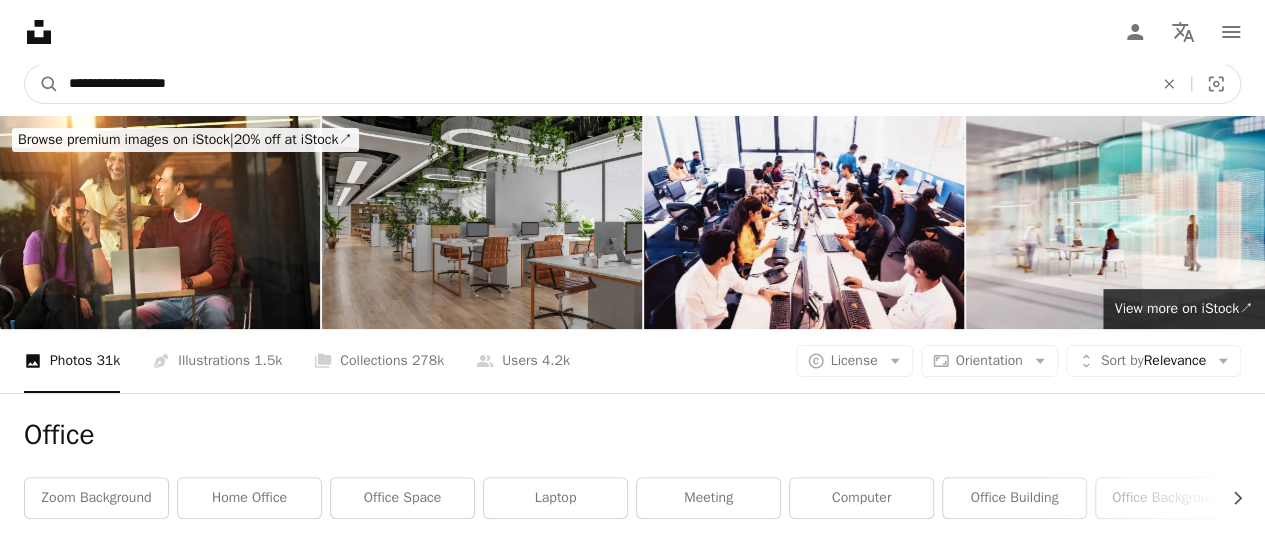 type on "**********" 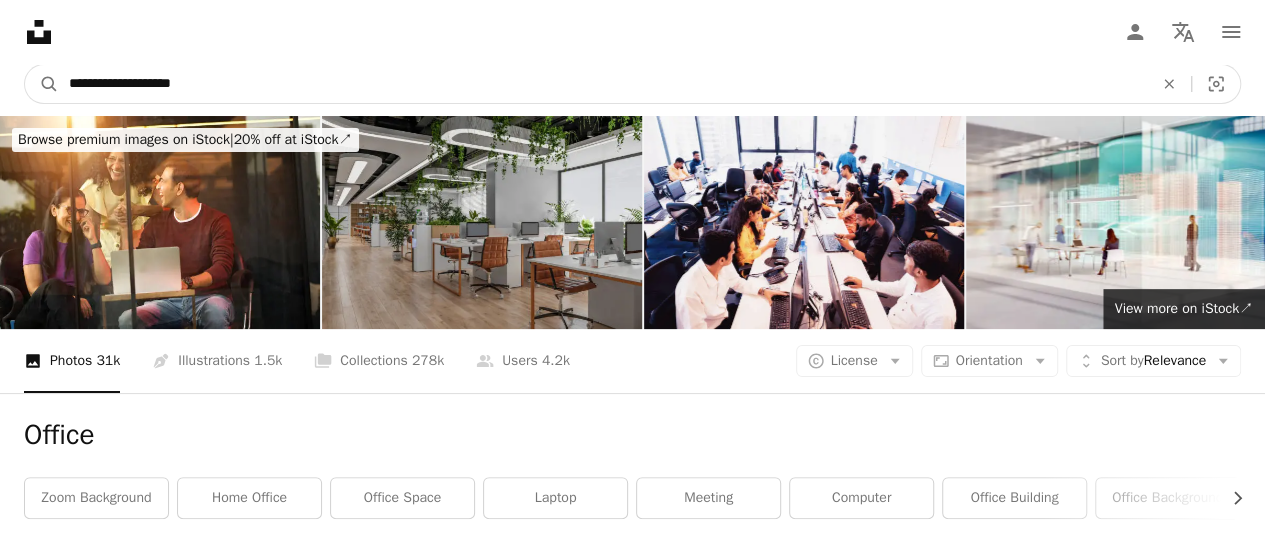 click on "A magnifying glass" at bounding box center (42, 84) 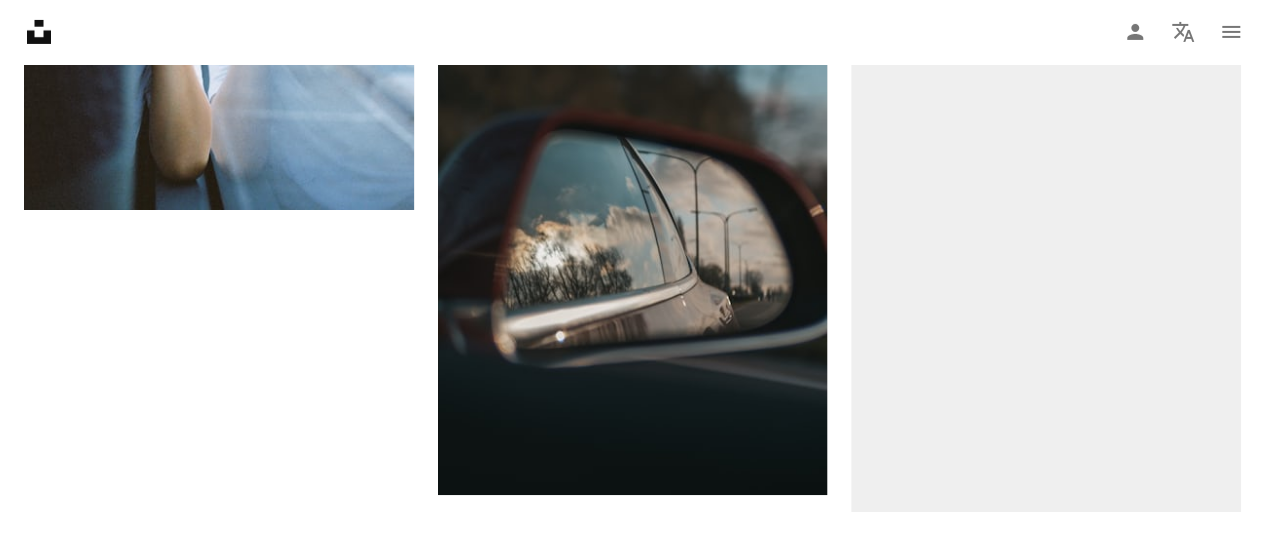 scroll, scrollTop: 4000, scrollLeft: 0, axis: vertical 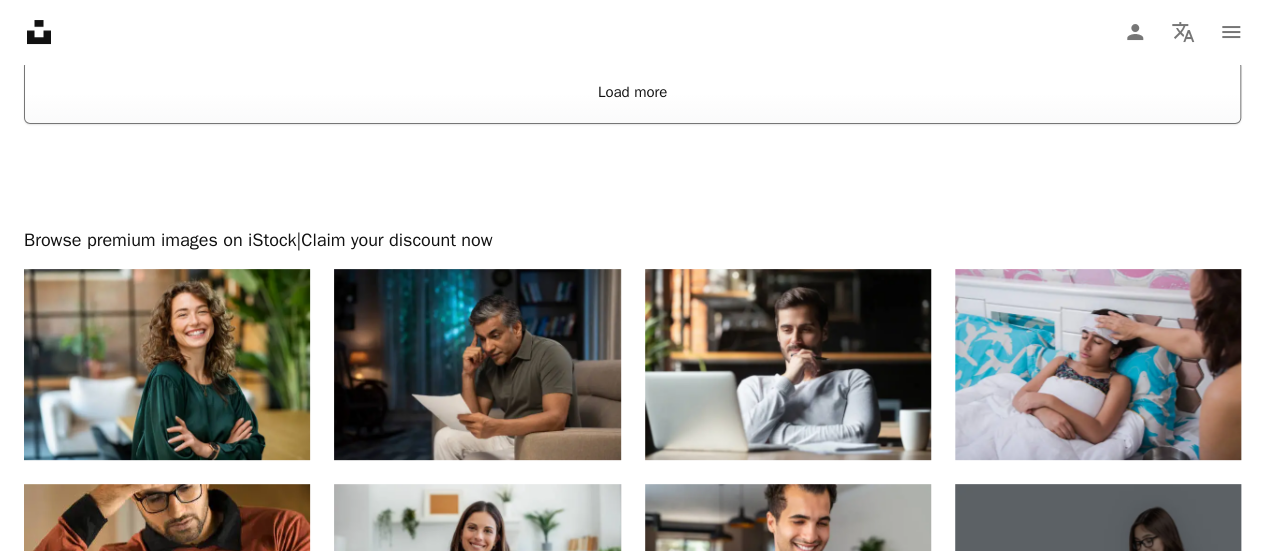 click on "Load more" at bounding box center [632, 92] 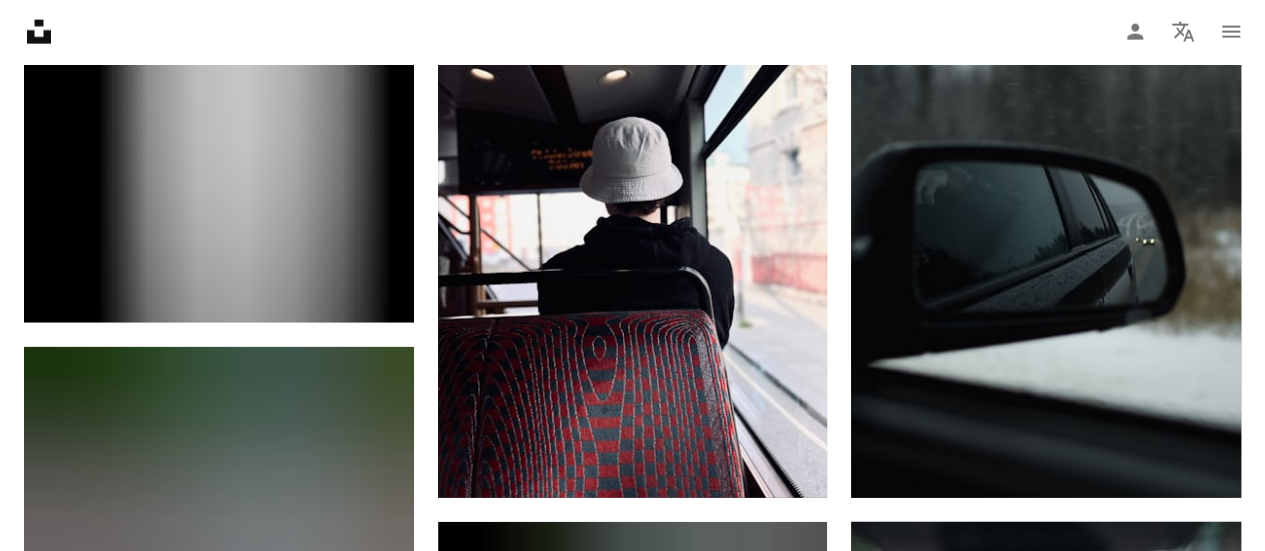 scroll, scrollTop: 10300, scrollLeft: 0, axis: vertical 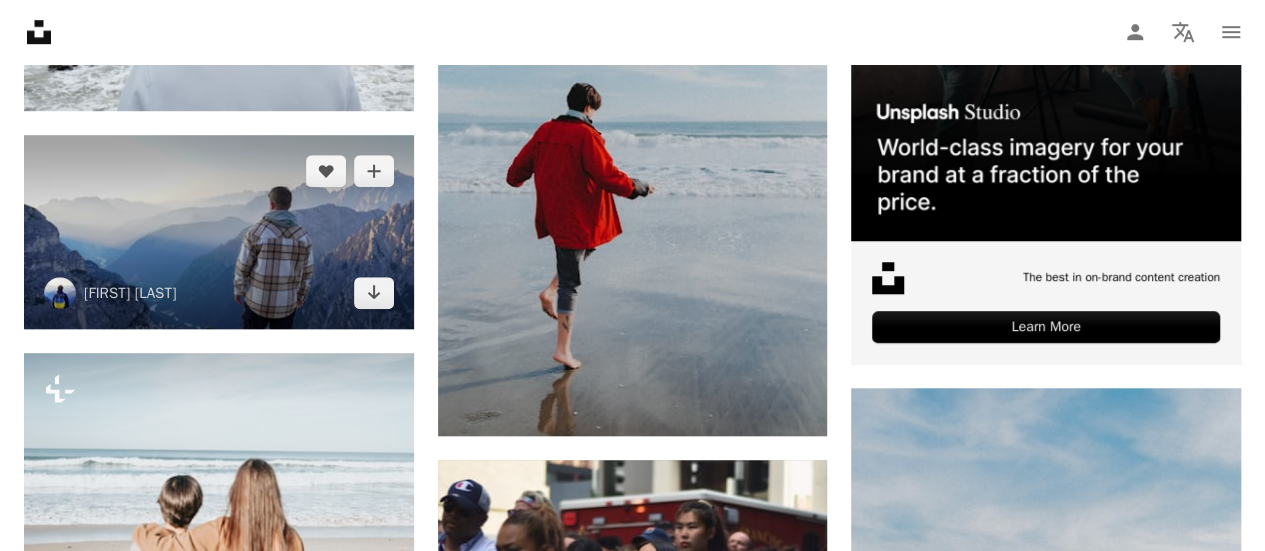 click at bounding box center [219, 232] 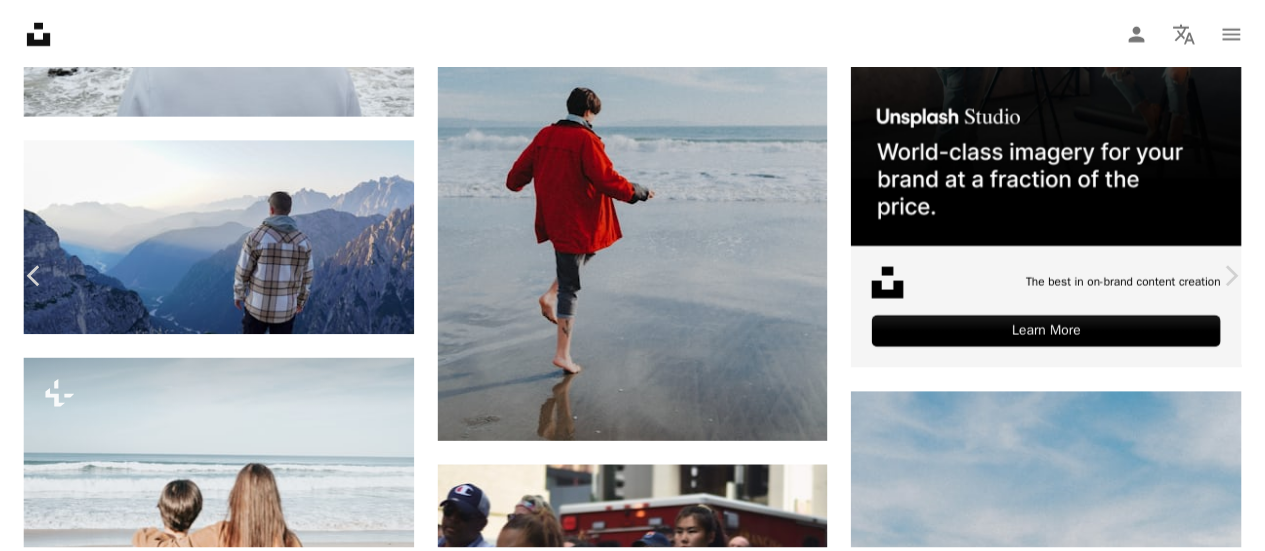scroll, scrollTop: 3590, scrollLeft: 0, axis: vertical 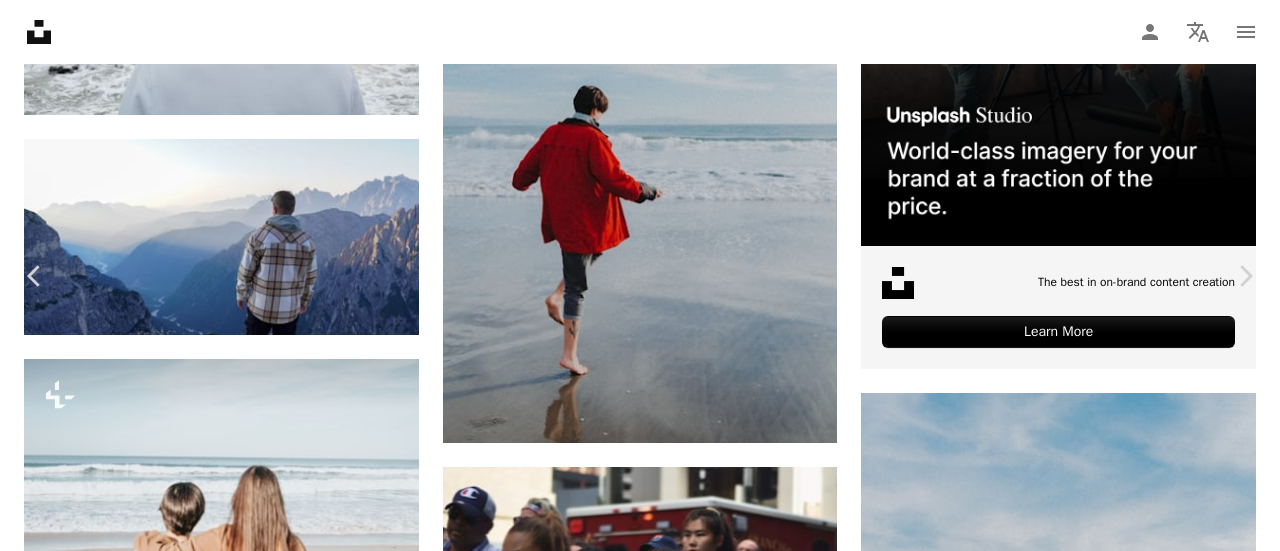 click on "An X shape" at bounding box center [20, 20] 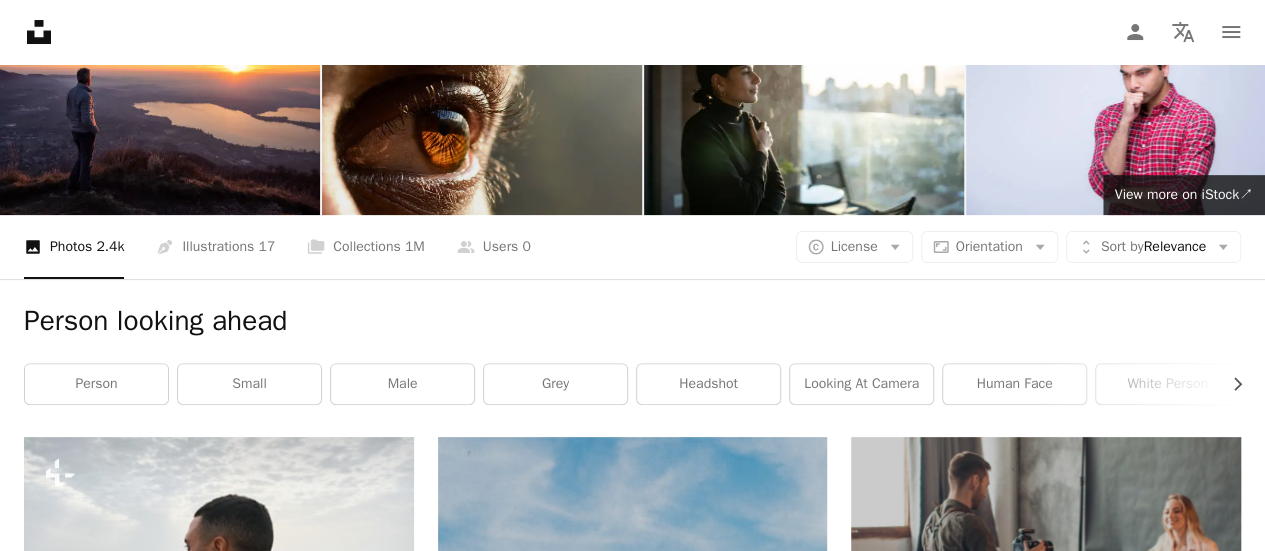 scroll, scrollTop: 0, scrollLeft: 0, axis: both 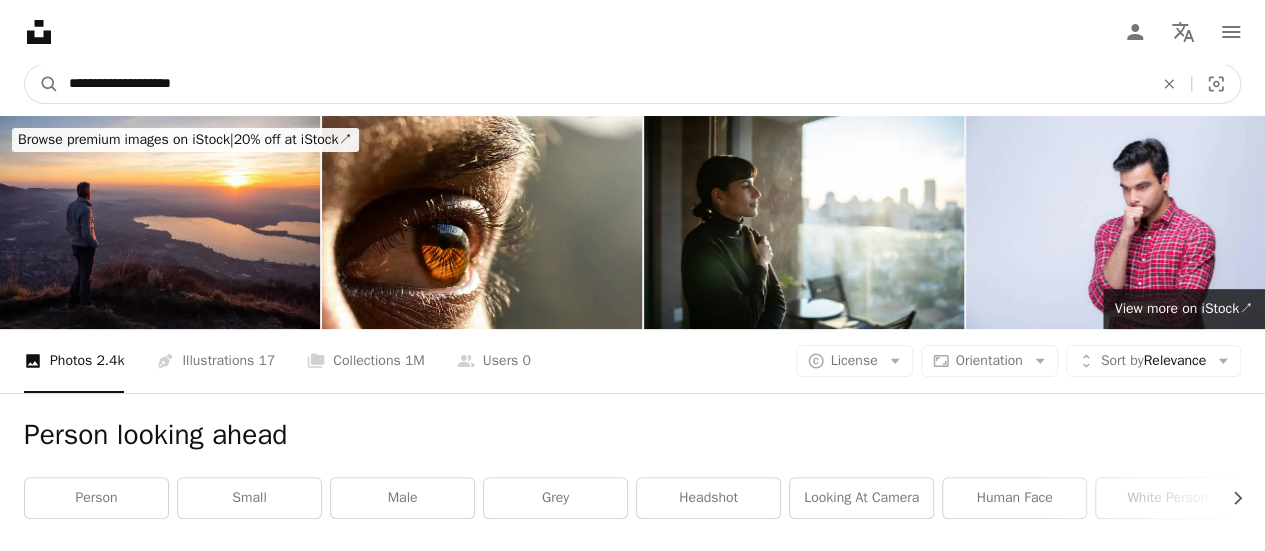click on "**********" at bounding box center (603, 84) 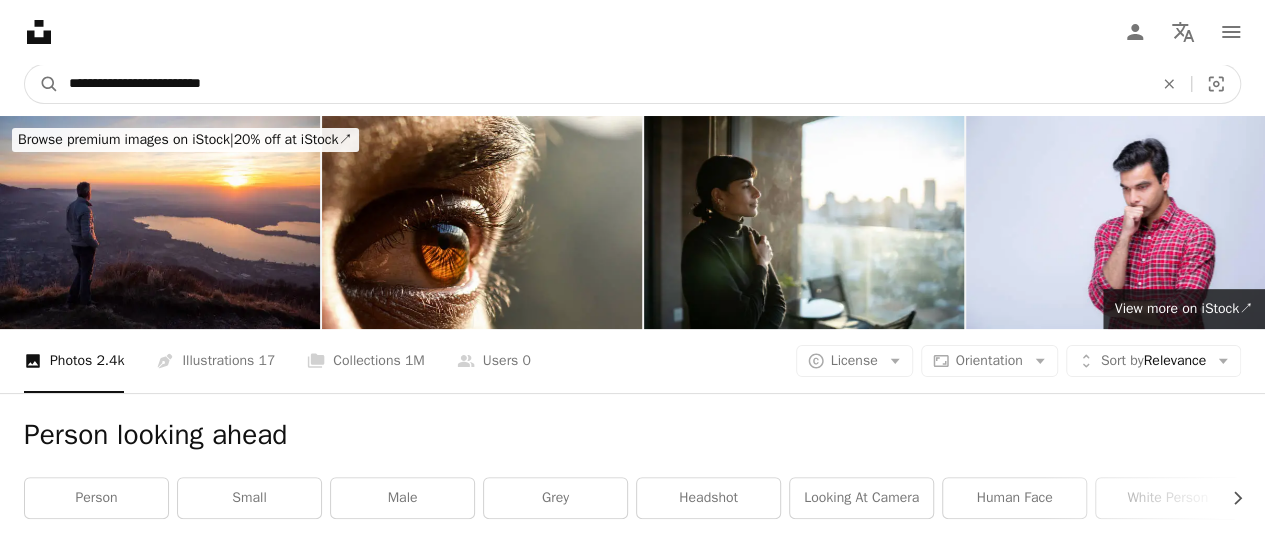 type on "**********" 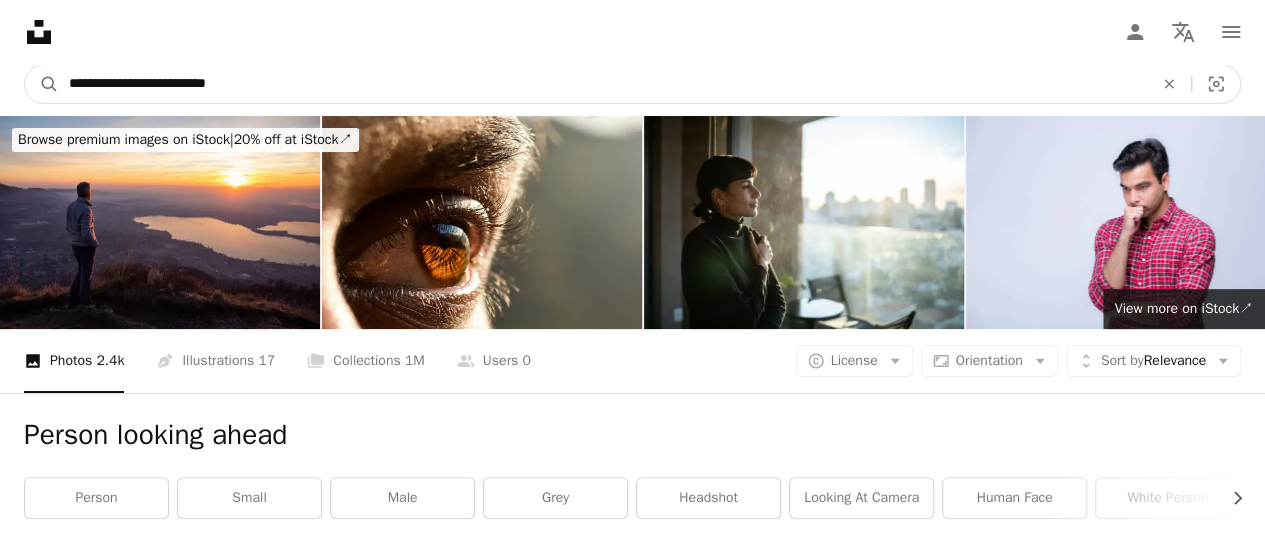 click on "A magnifying glass" at bounding box center (42, 84) 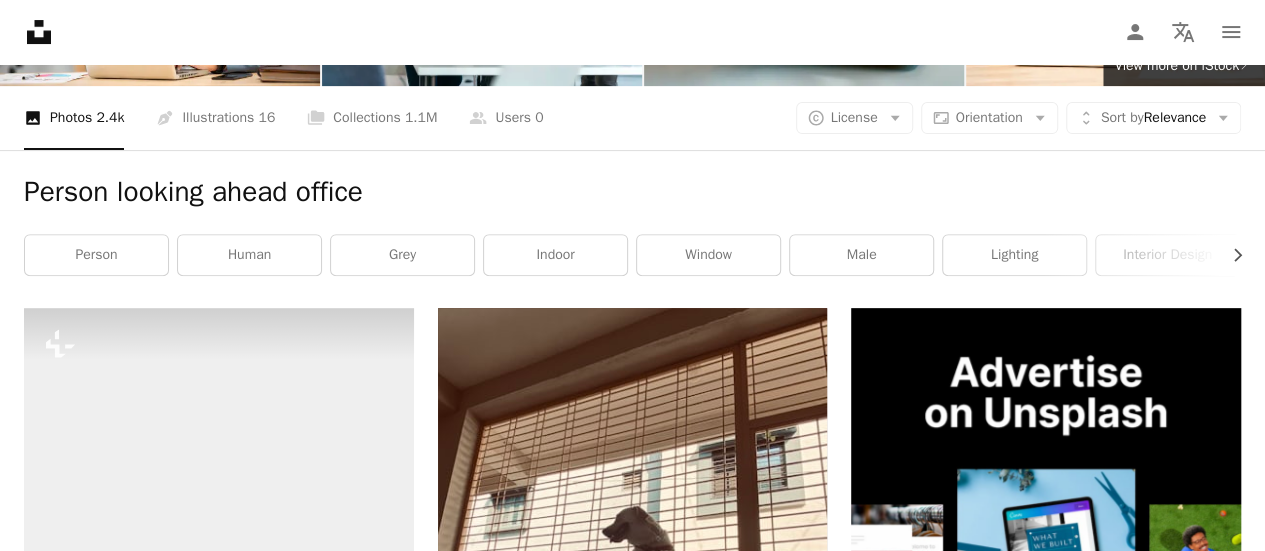 scroll, scrollTop: 0, scrollLeft: 0, axis: both 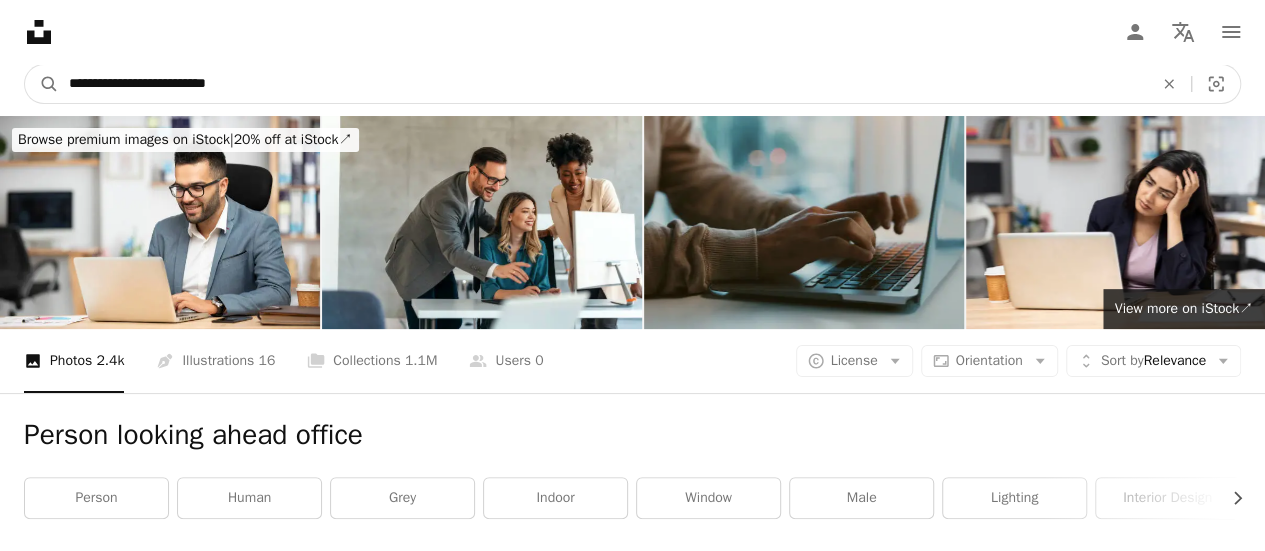drag, startPoint x: 115, startPoint y: 84, endPoint x: 654, endPoint y: 168, distance: 545.50616 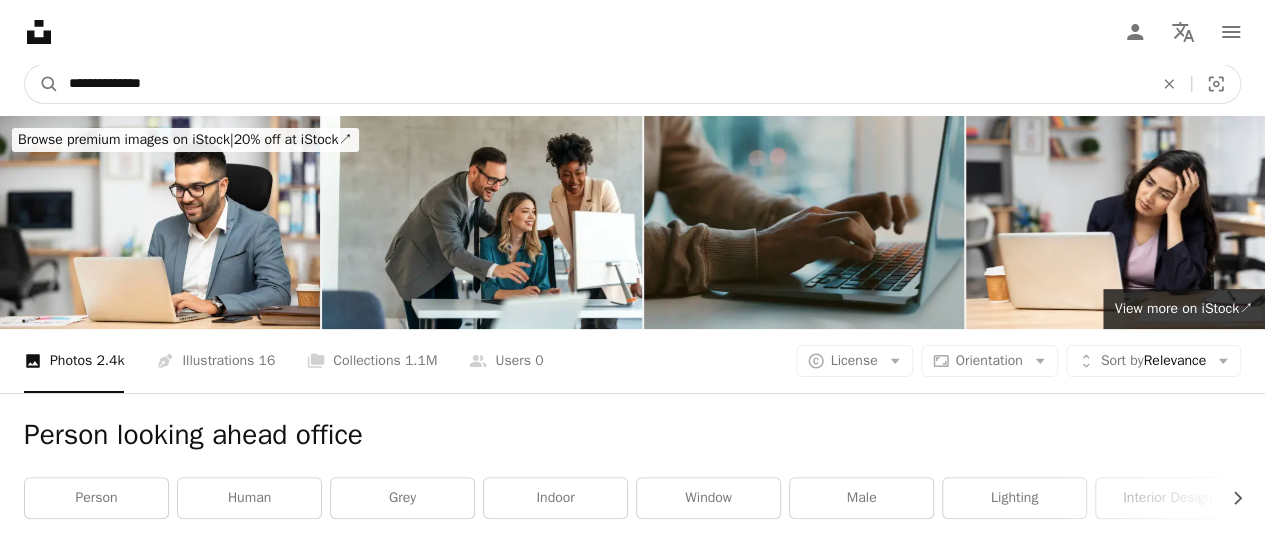 type on "**********" 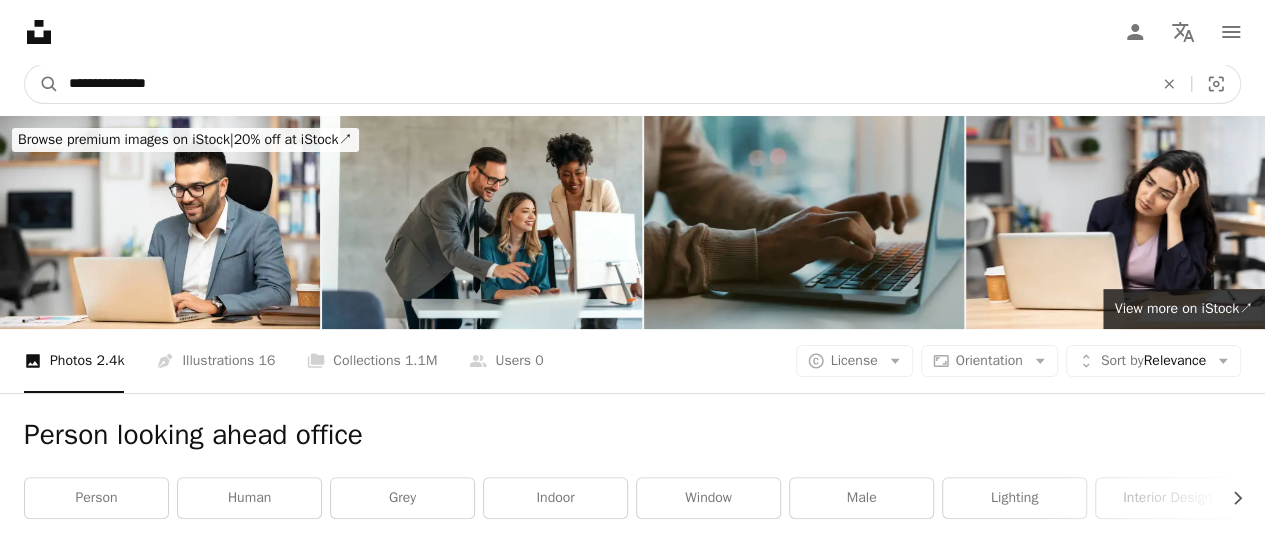 click on "A magnifying glass" at bounding box center (42, 84) 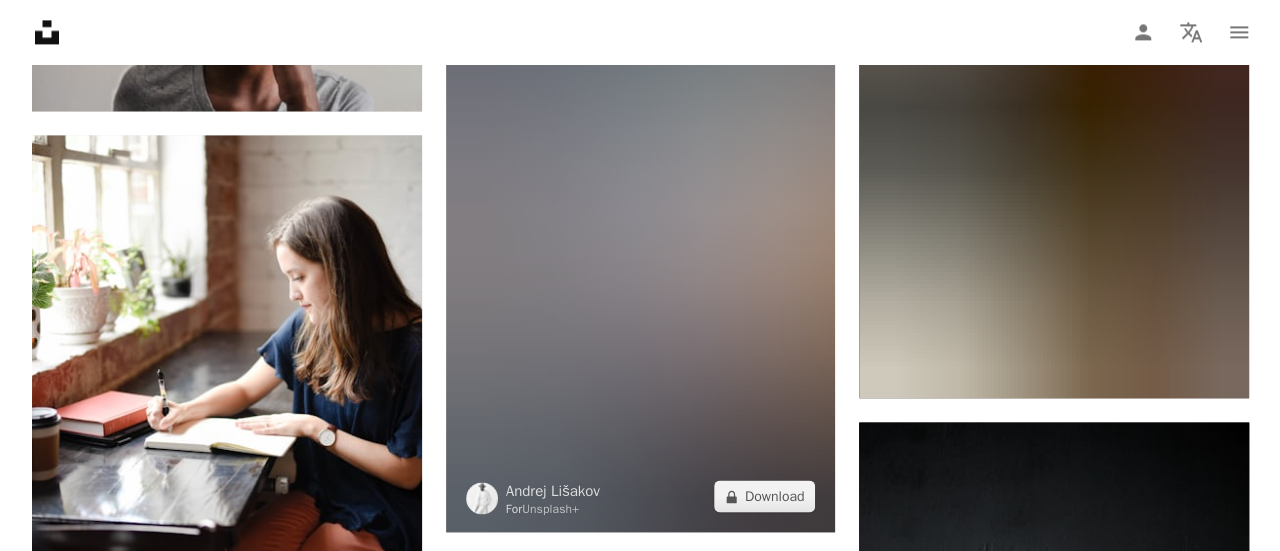 scroll, scrollTop: 1500, scrollLeft: 0, axis: vertical 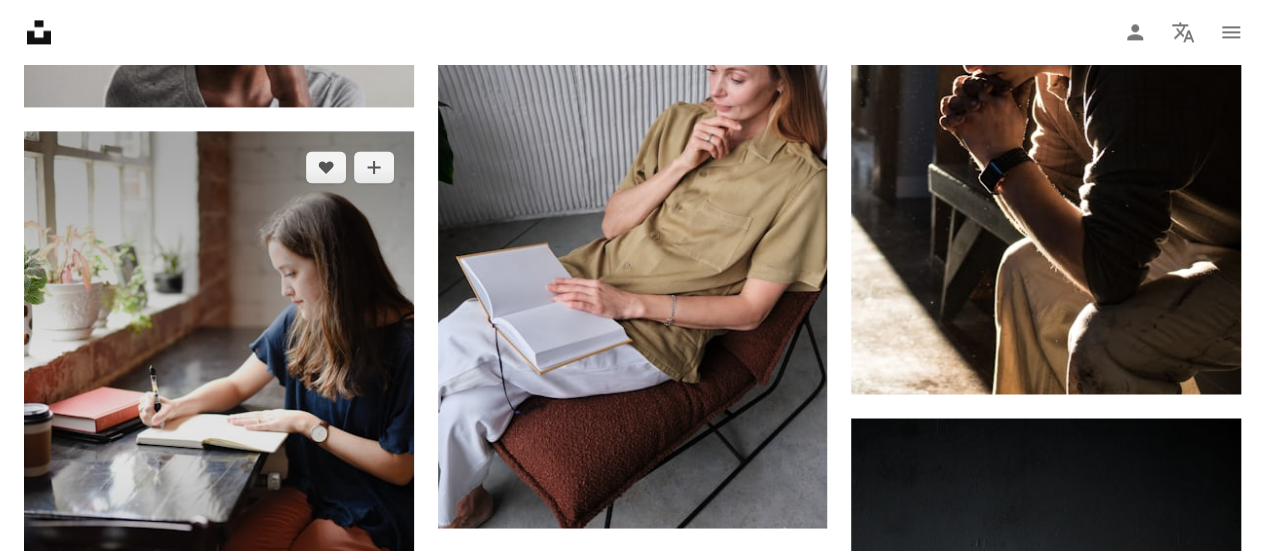 click at bounding box center (219, 423) 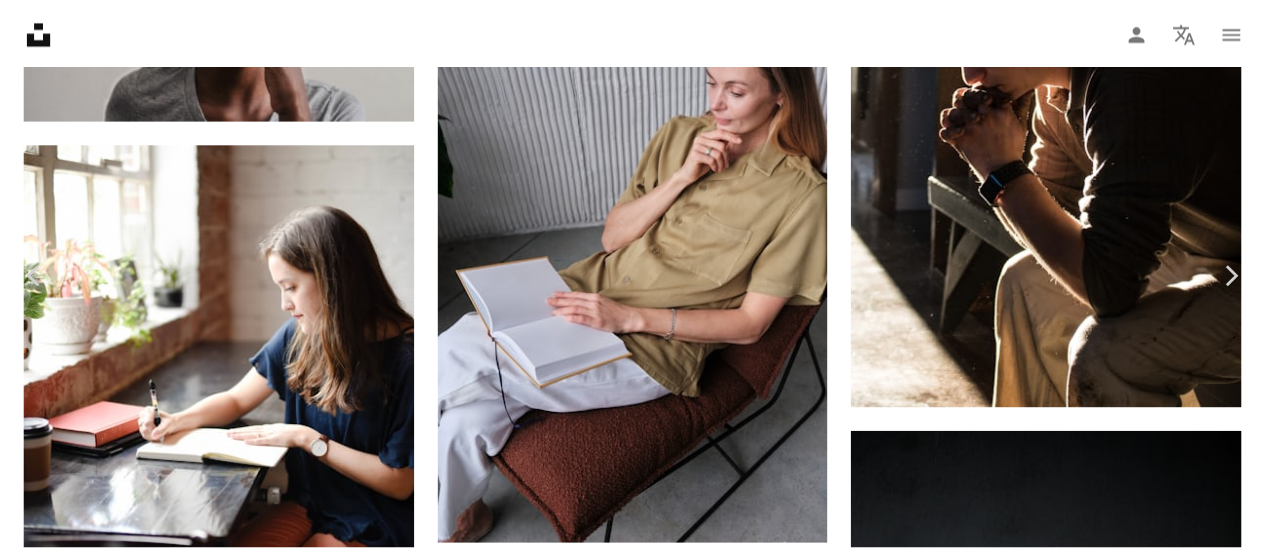 scroll, scrollTop: 3700, scrollLeft: 0, axis: vertical 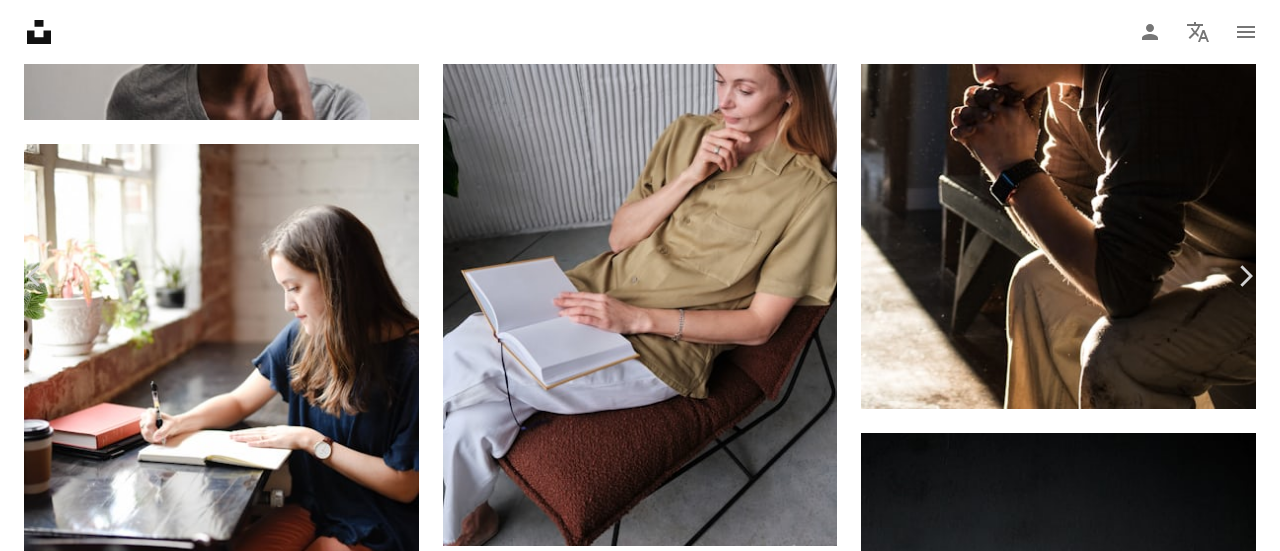 click on "An X shape" at bounding box center [20, 20] 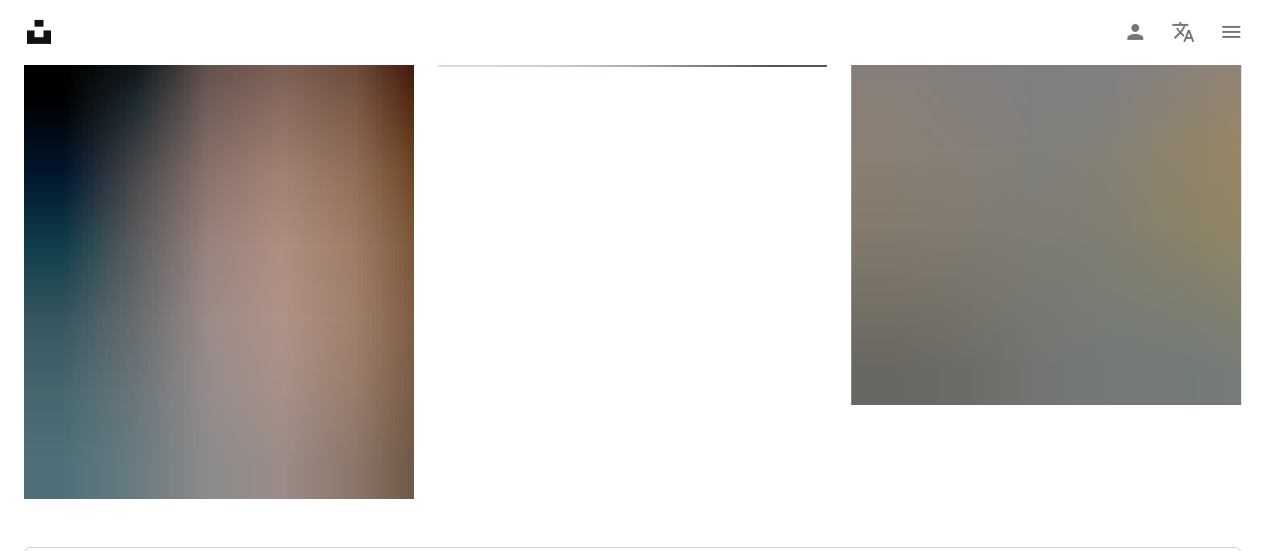 scroll, scrollTop: 3900, scrollLeft: 0, axis: vertical 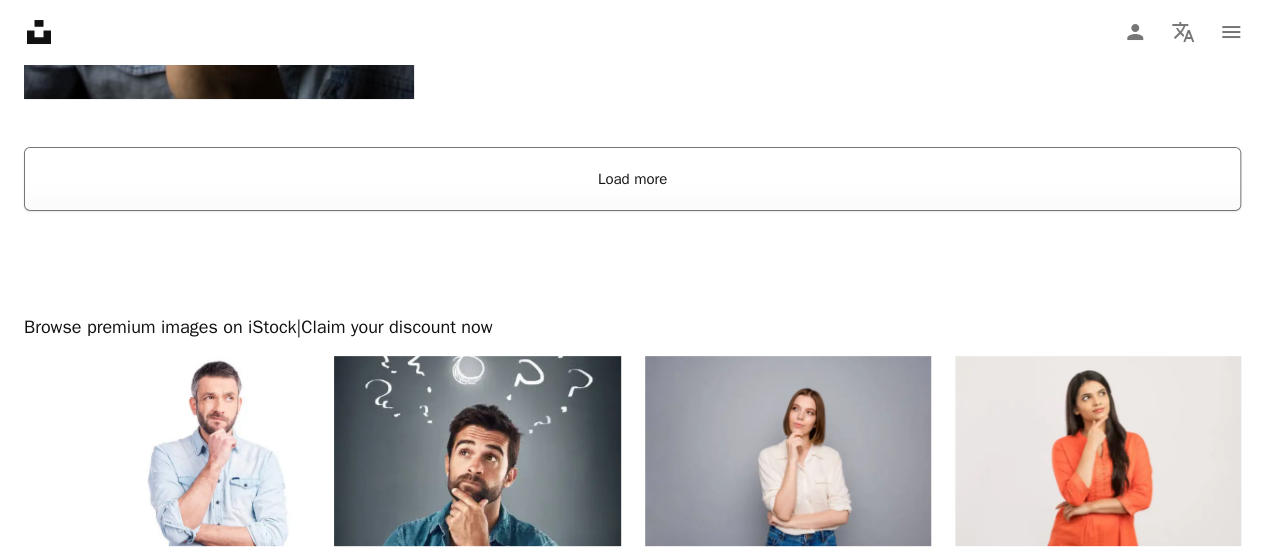click on "Load more" at bounding box center (632, 179) 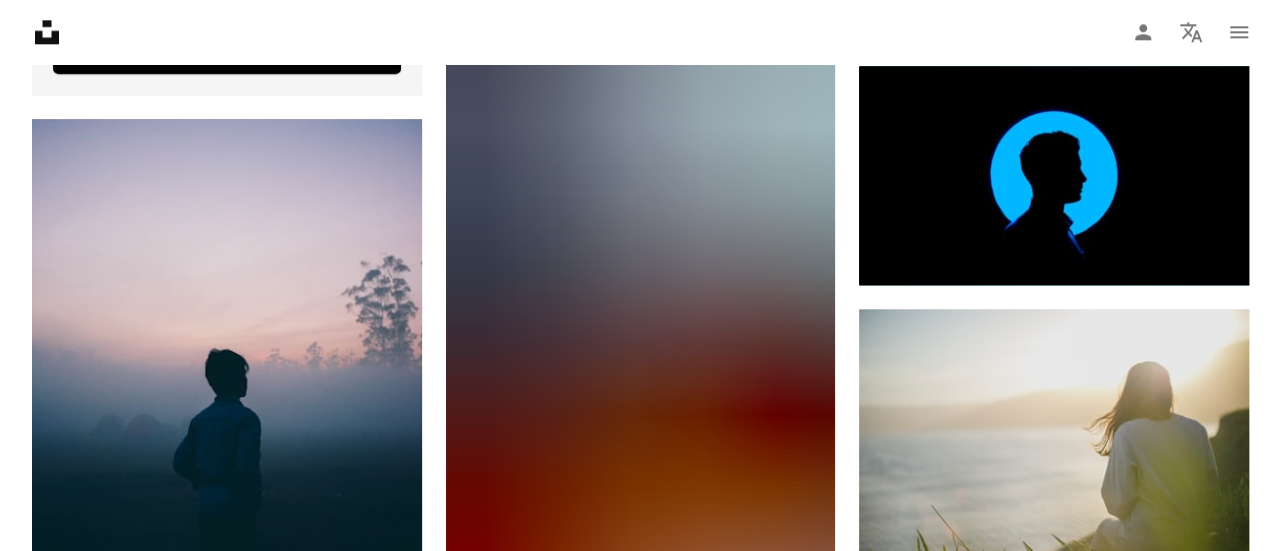 scroll, scrollTop: 5000, scrollLeft: 0, axis: vertical 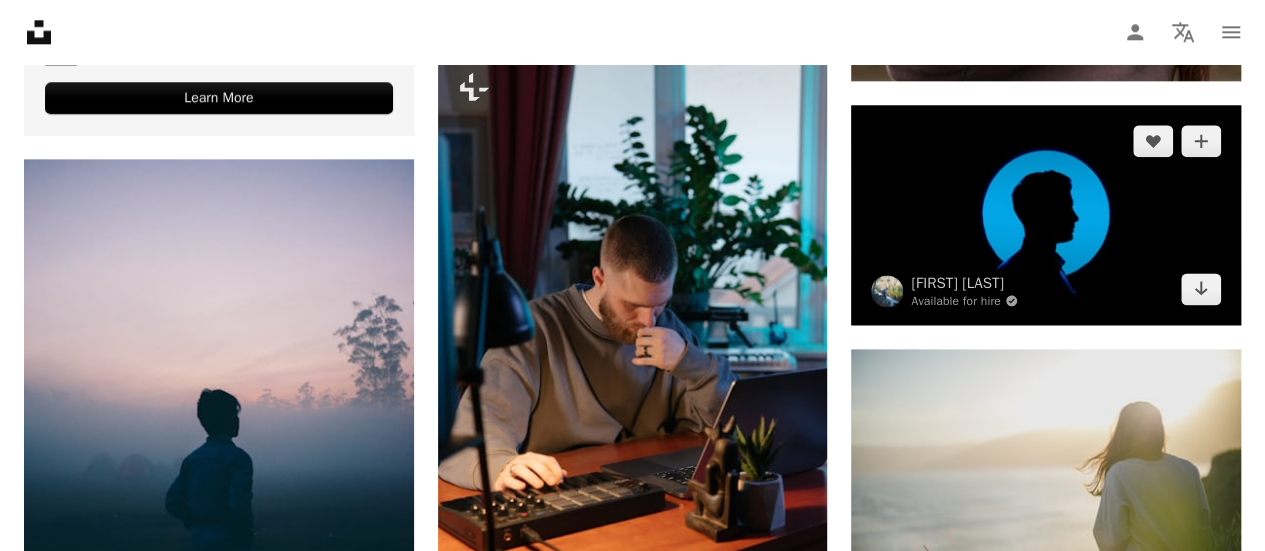 click at bounding box center (1046, 214) 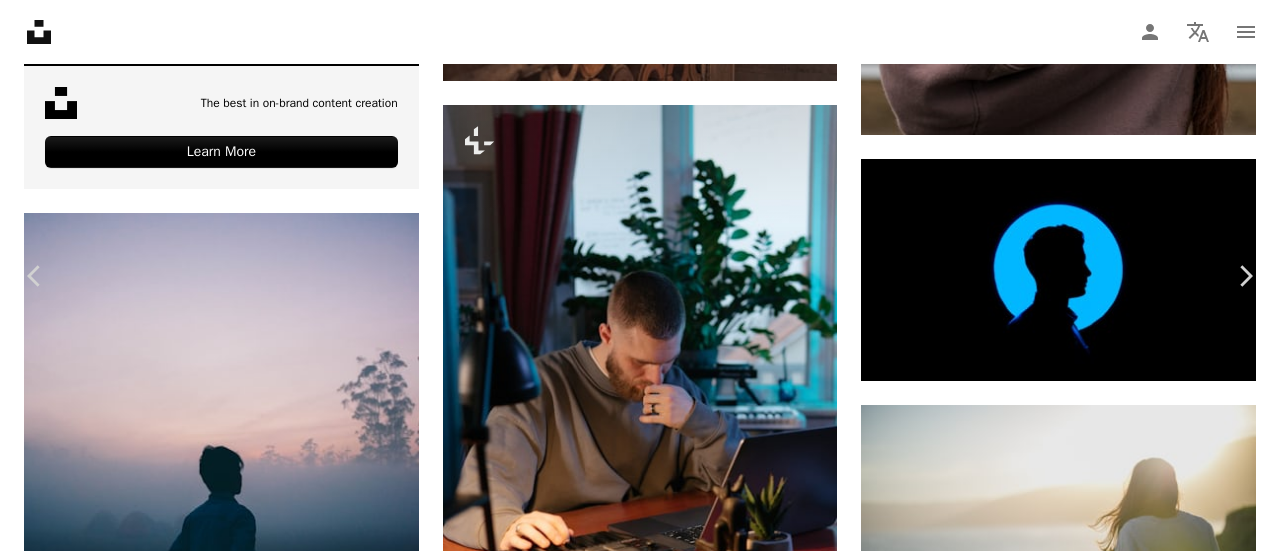 scroll, scrollTop: 3900, scrollLeft: 0, axis: vertical 